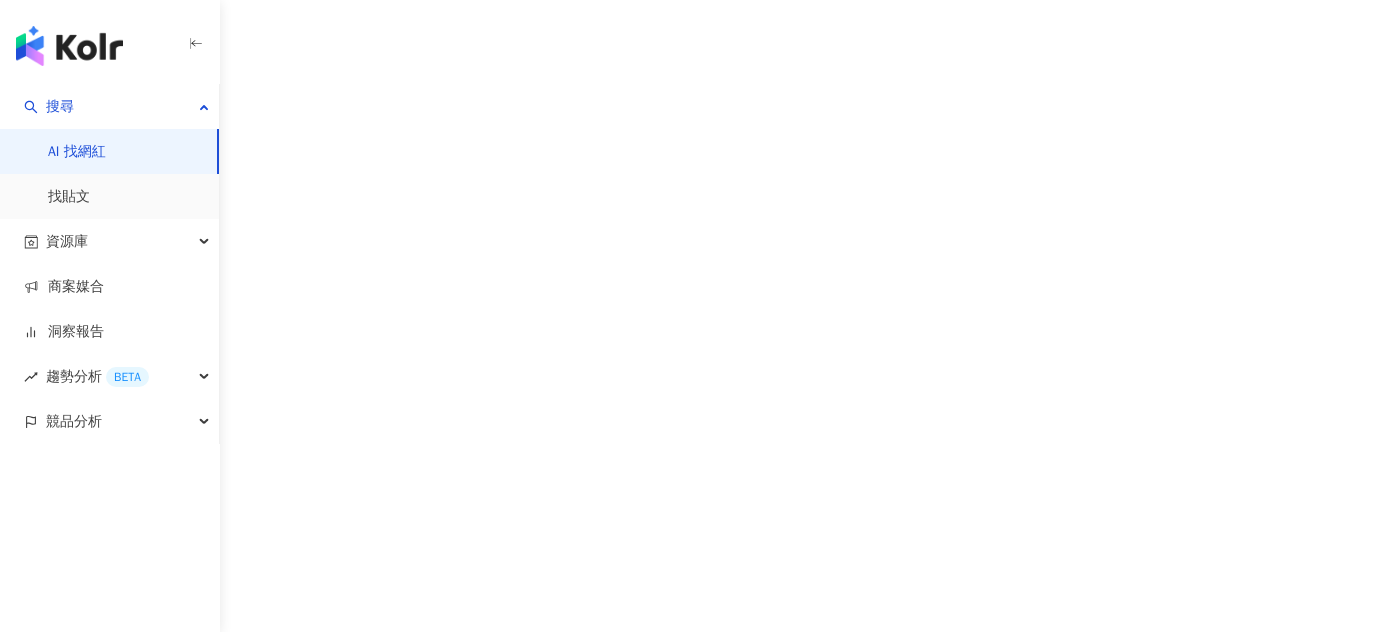 click on "AI 找網紅" at bounding box center (77, 152) 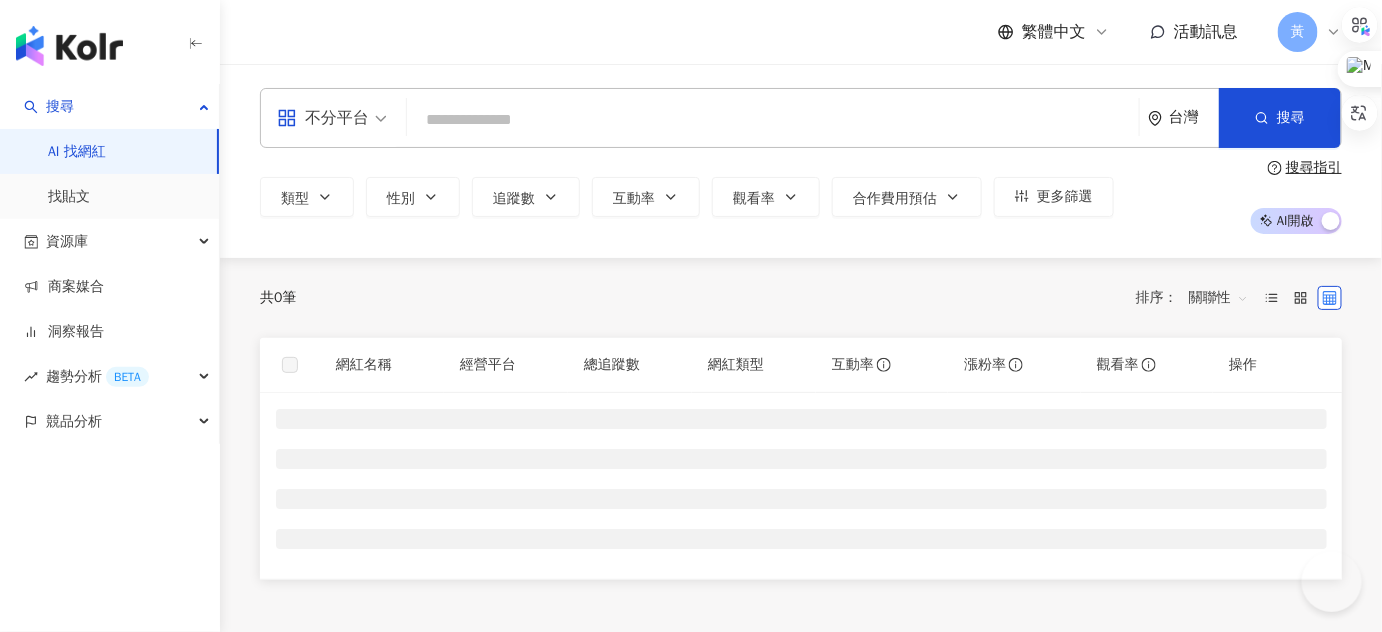 scroll, scrollTop: 0, scrollLeft: 0, axis: both 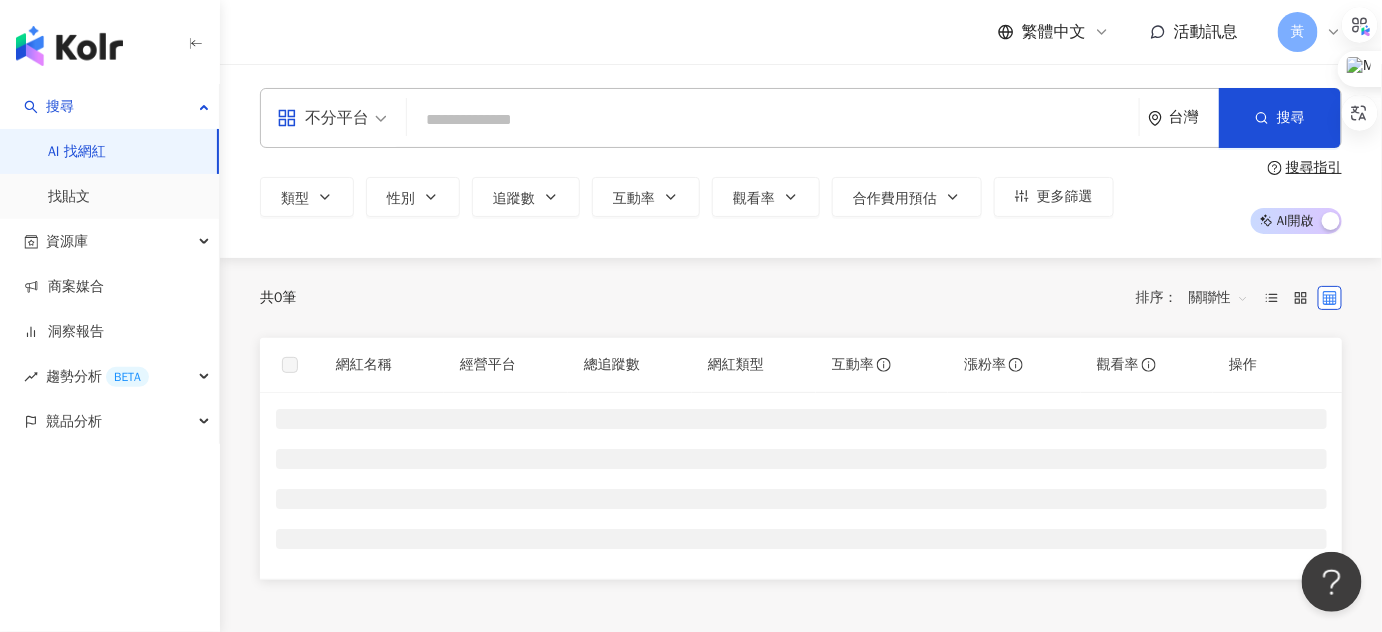 click at bounding box center (773, 120) 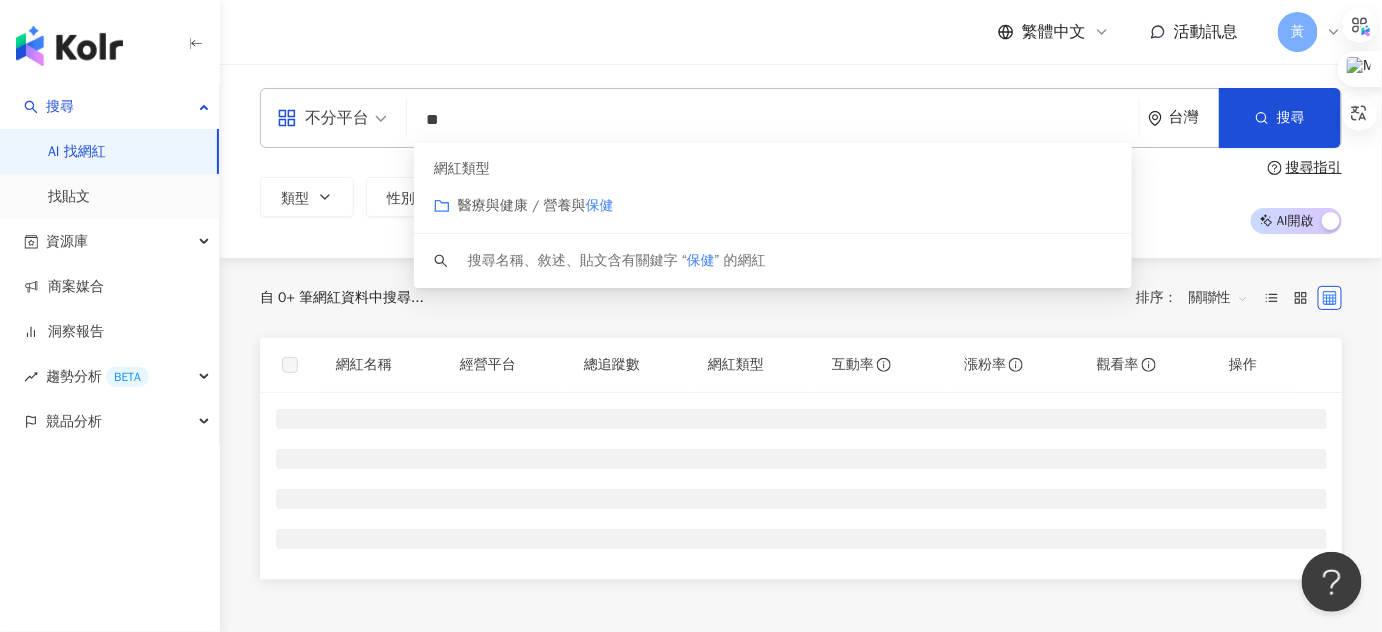 type on "*" 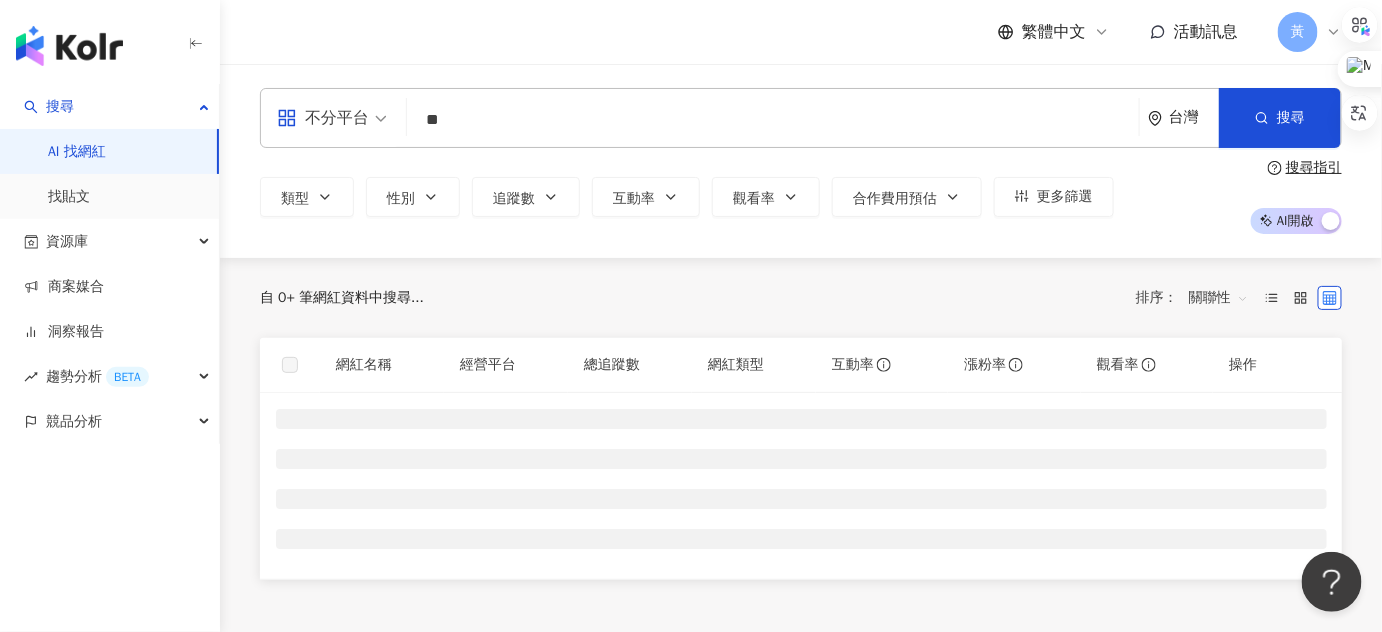 type on "**" 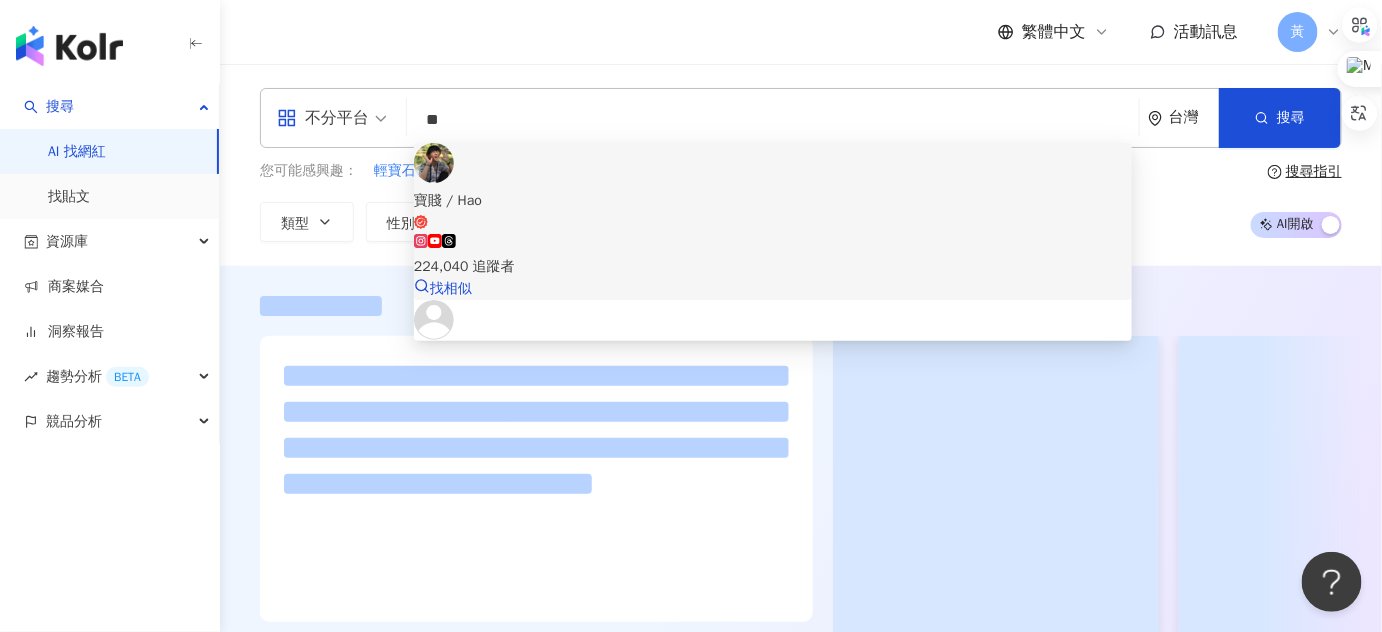 click on "224,040   追蹤者" at bounding box center [773, 267] 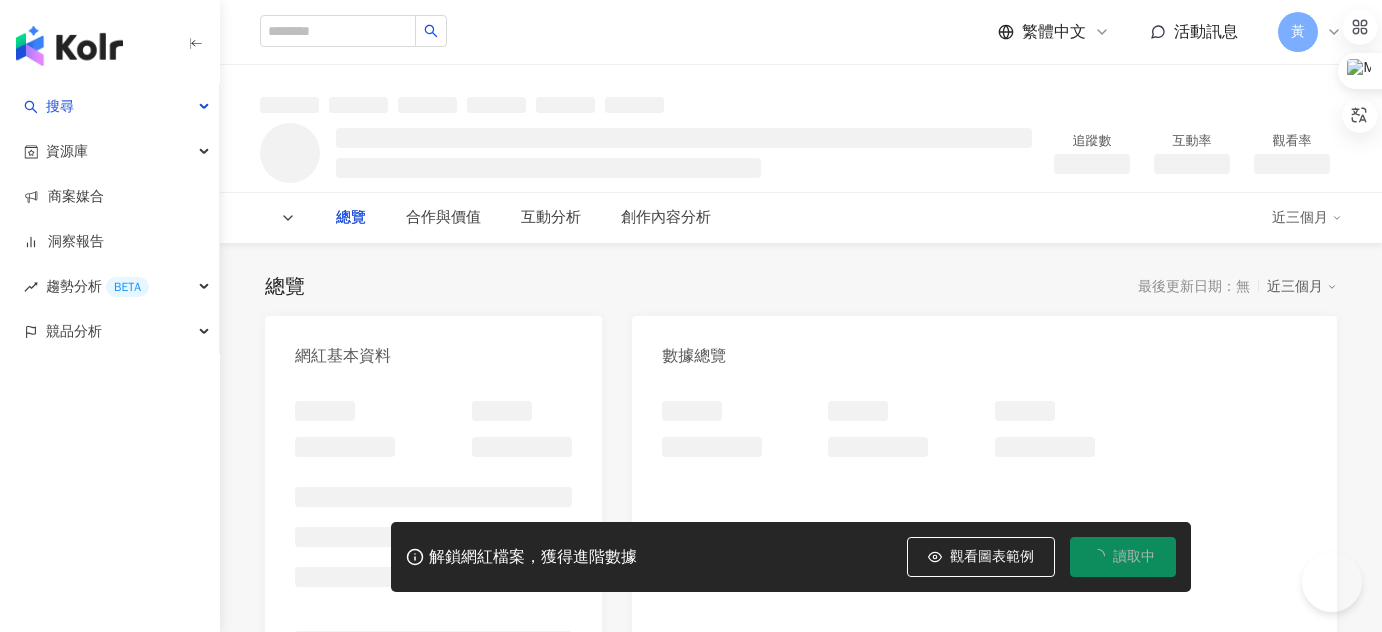 scroll, scrollTop: 0, scrollLeft: 0, axis: both 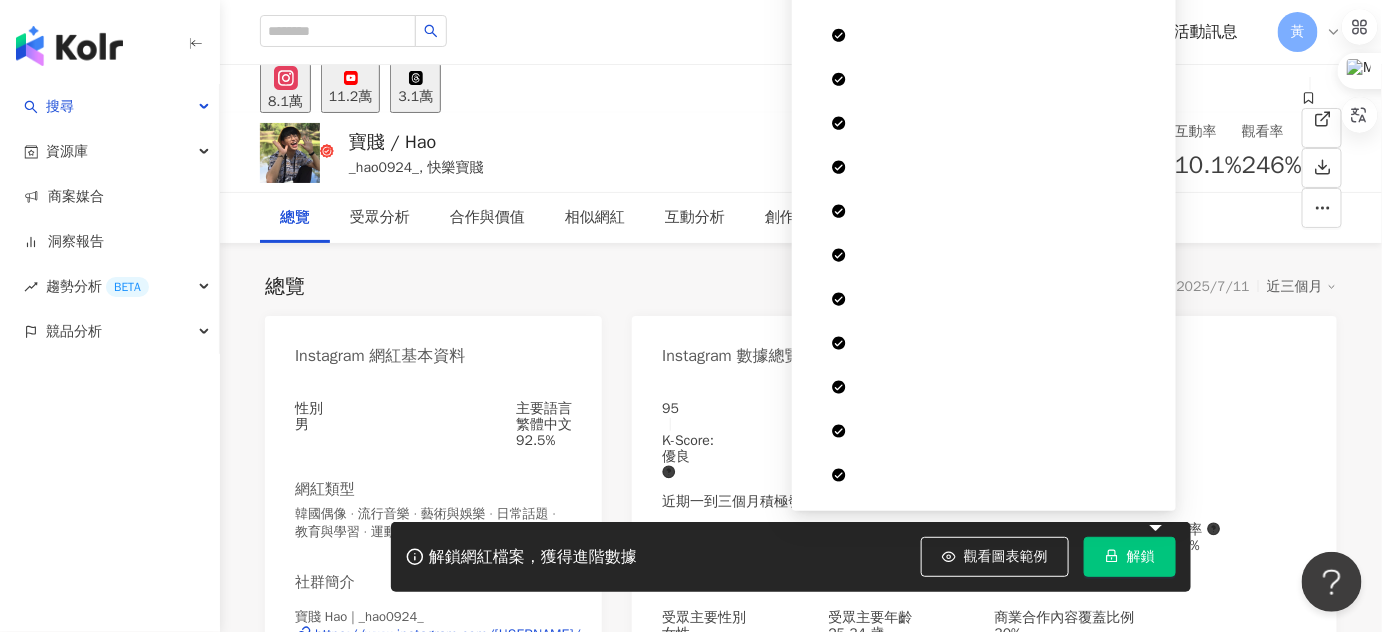 click on "解鎖" at bounding box center (1130, 557) 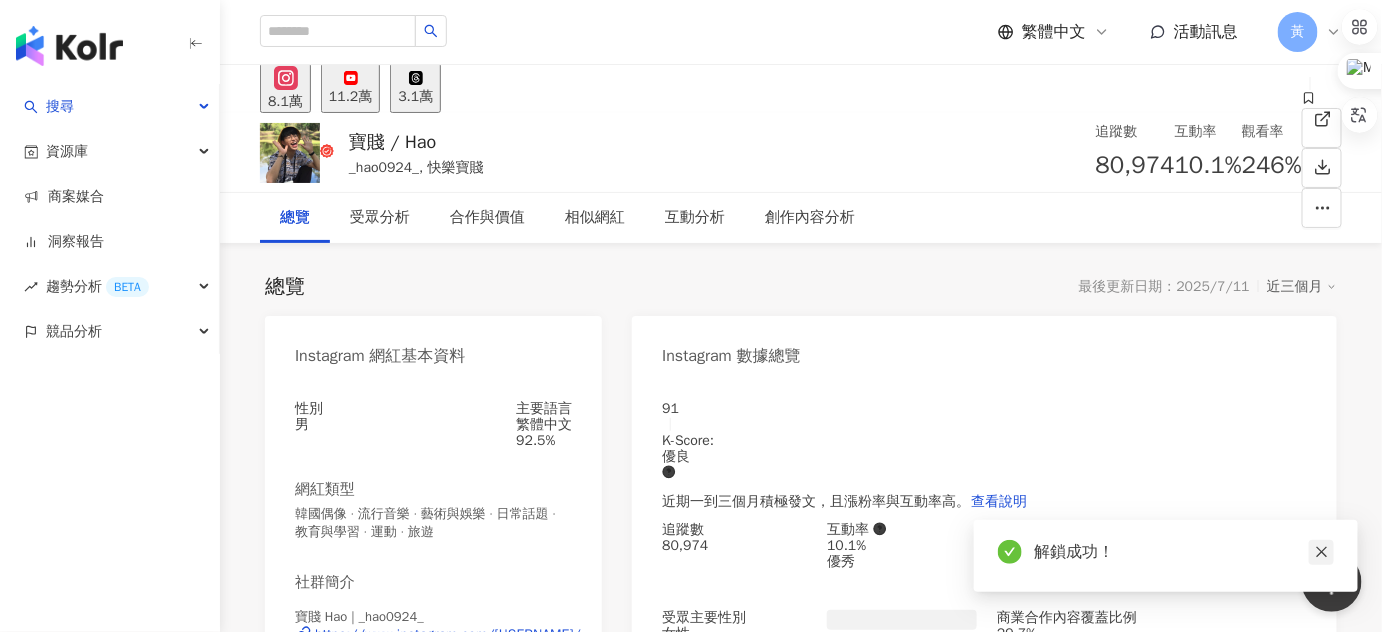 click 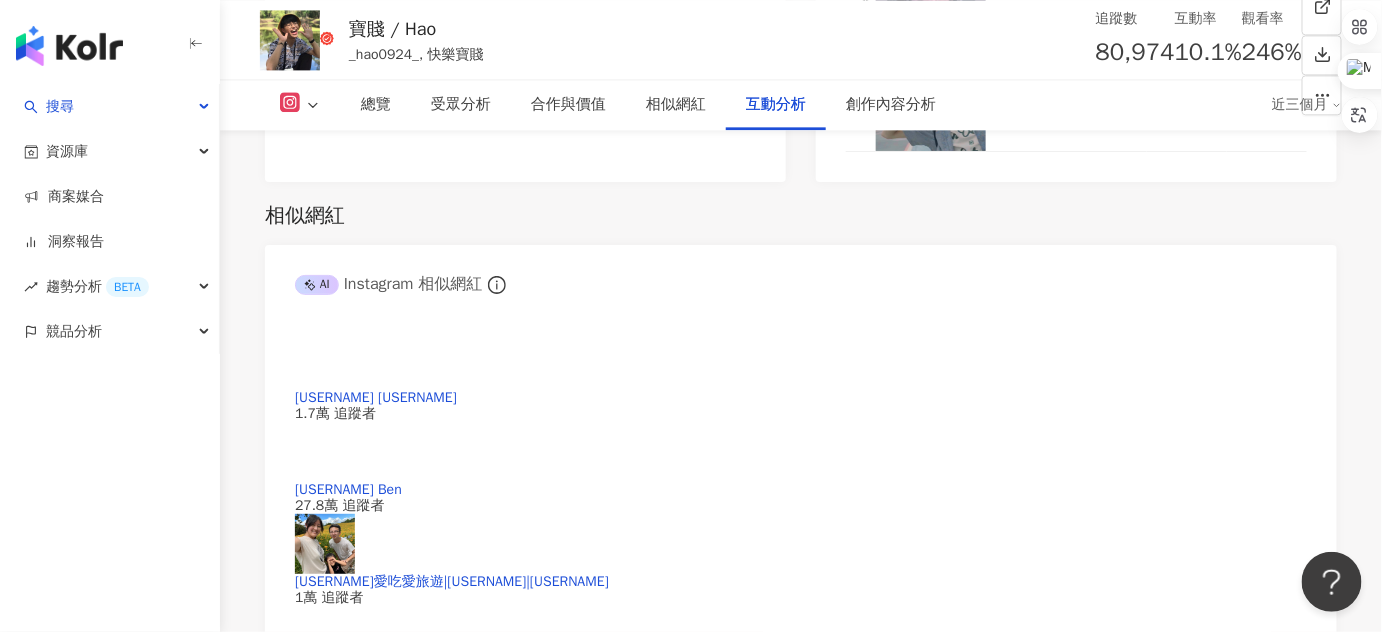 scroll, scrollTop: 4000, scrollLeft: 0, axis: vertical 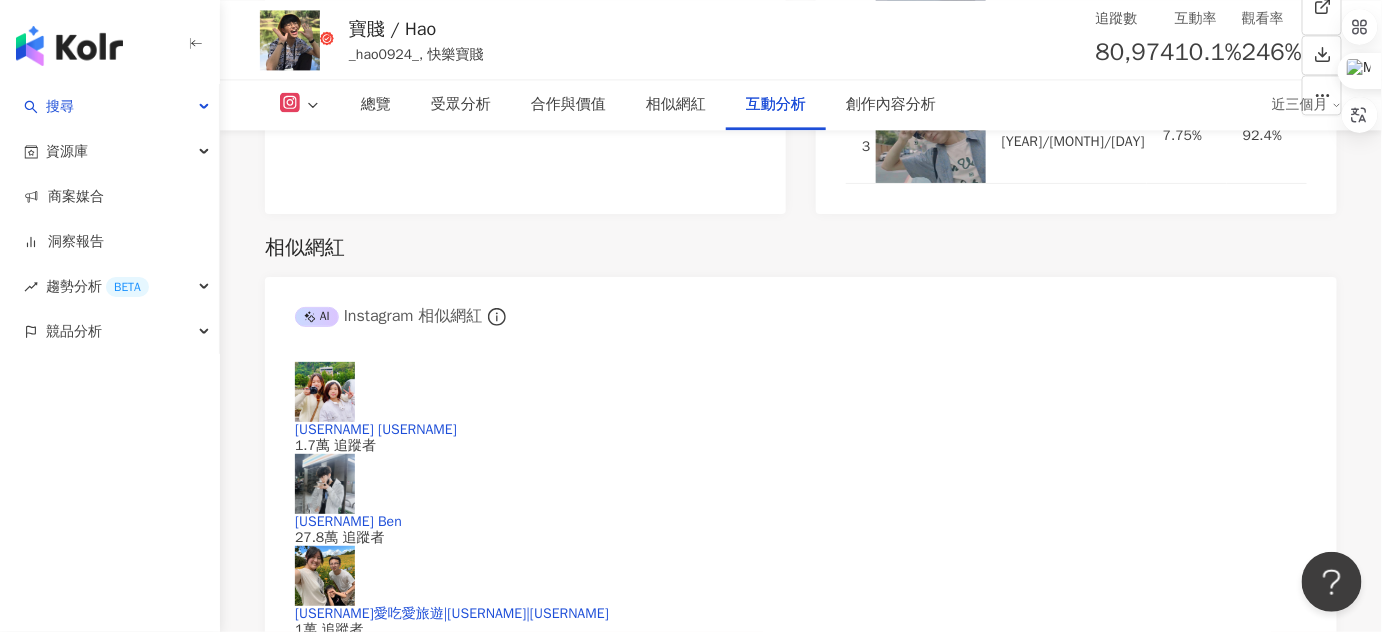 click 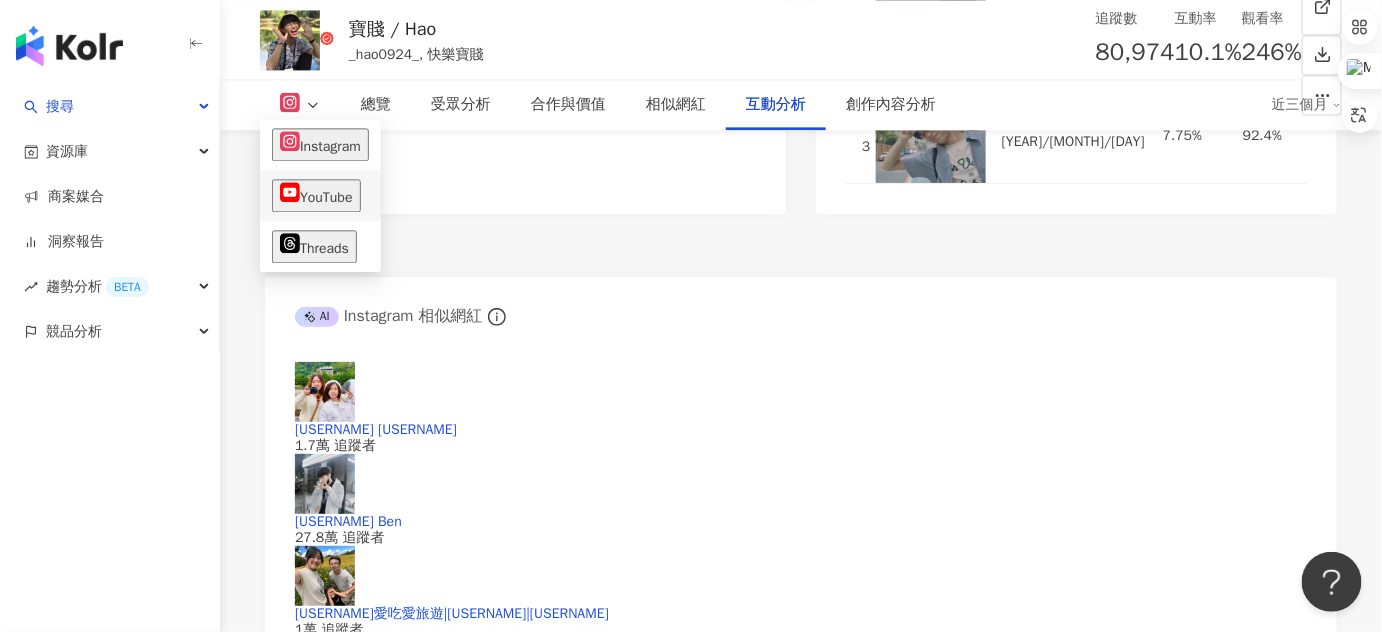 click on "YouTube" at bounding box center (316, 195) 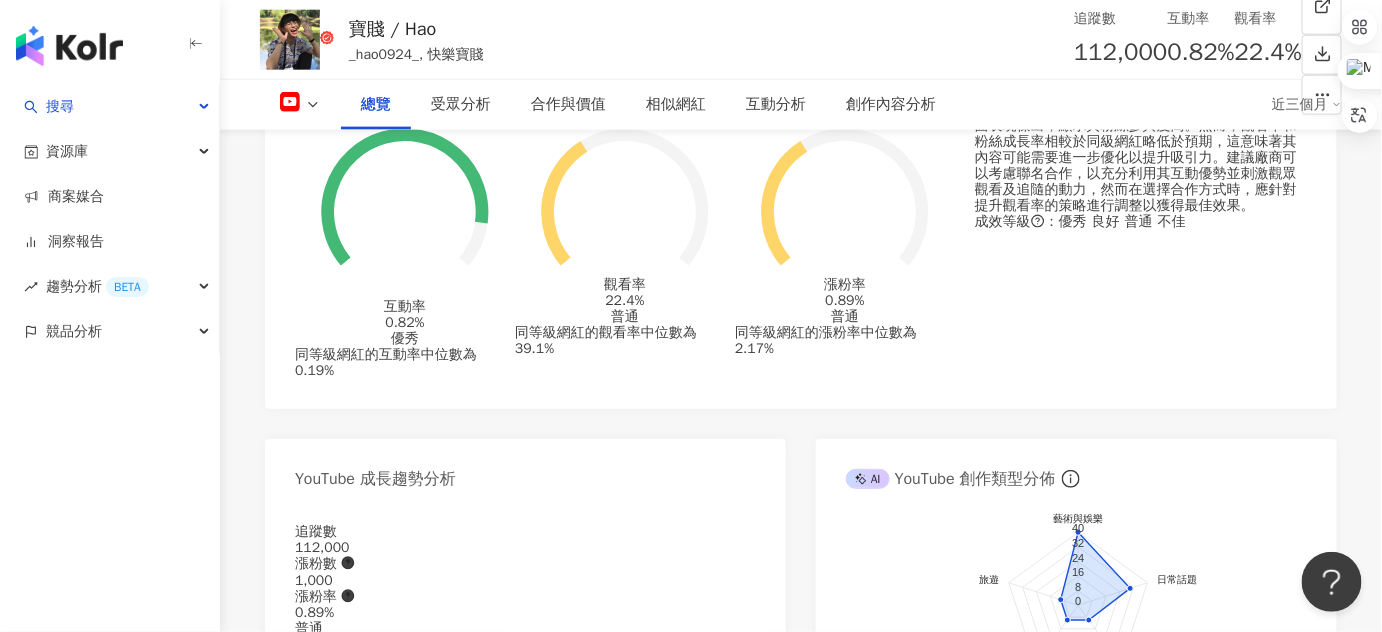 scroll, scrollTop: 650, scrollLeft: 0, axis: vertical 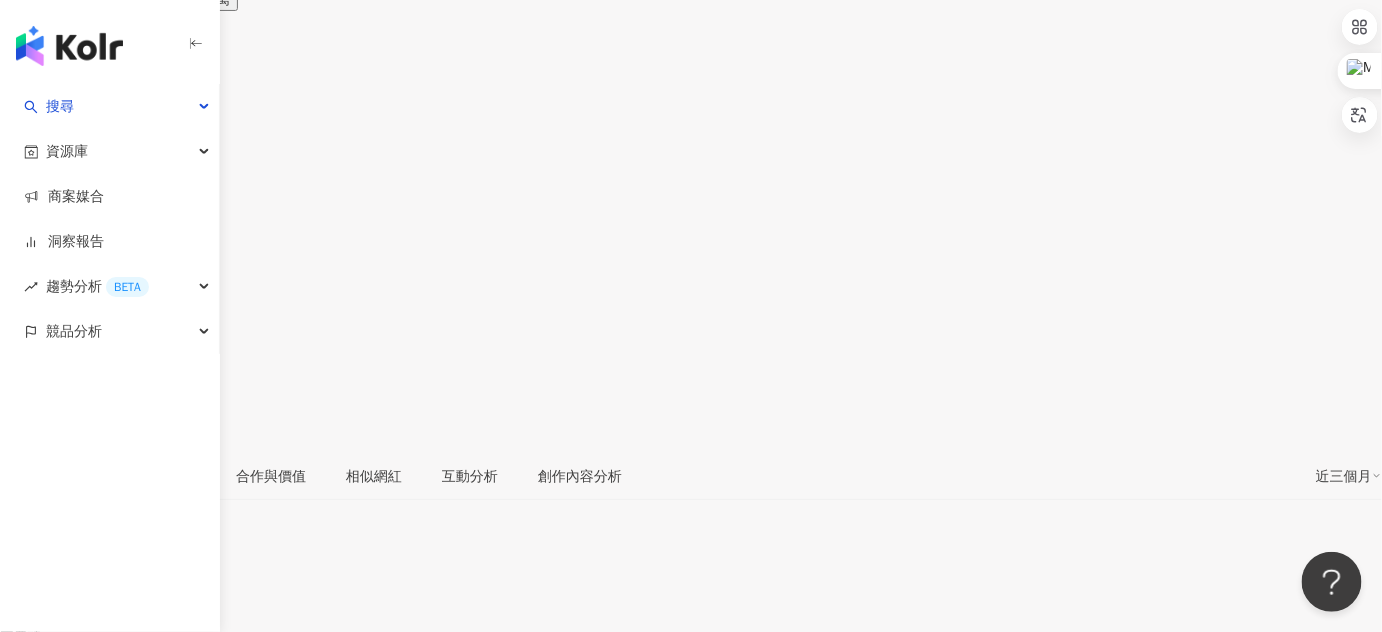 click on "90.9萬" at bounding box center [148, 0] 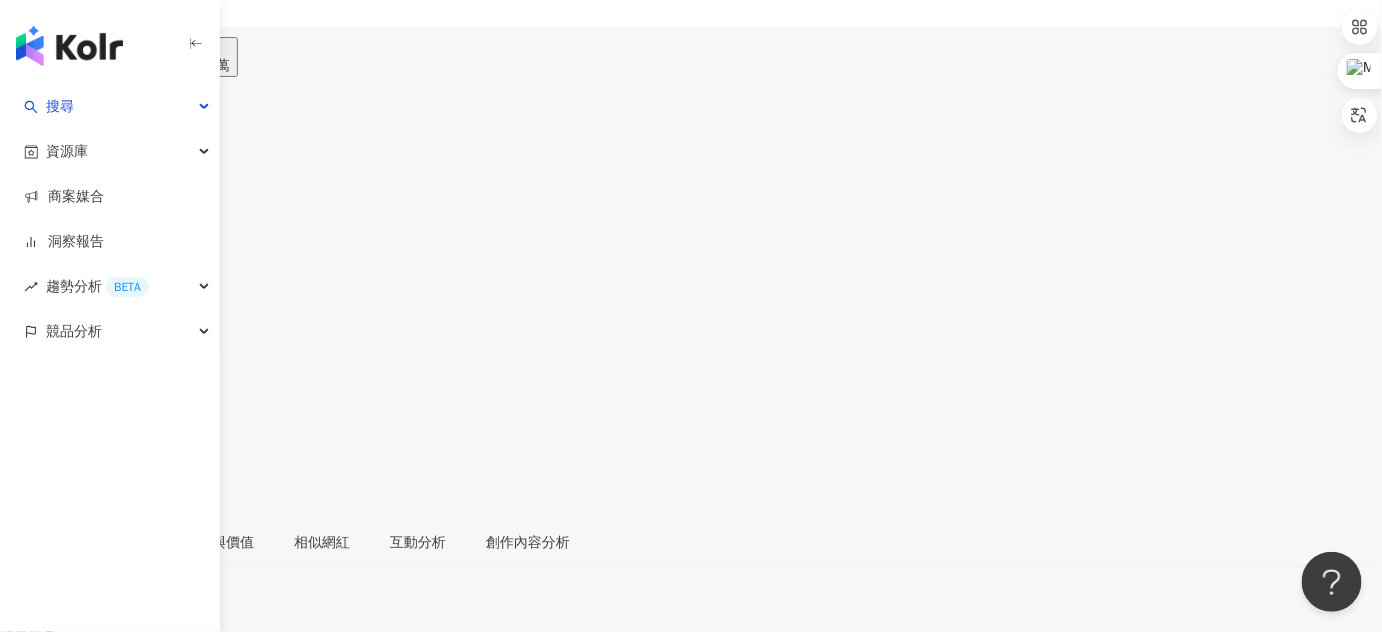 scroll, scrollTop: 0, scrollLeft: 0, axis: both 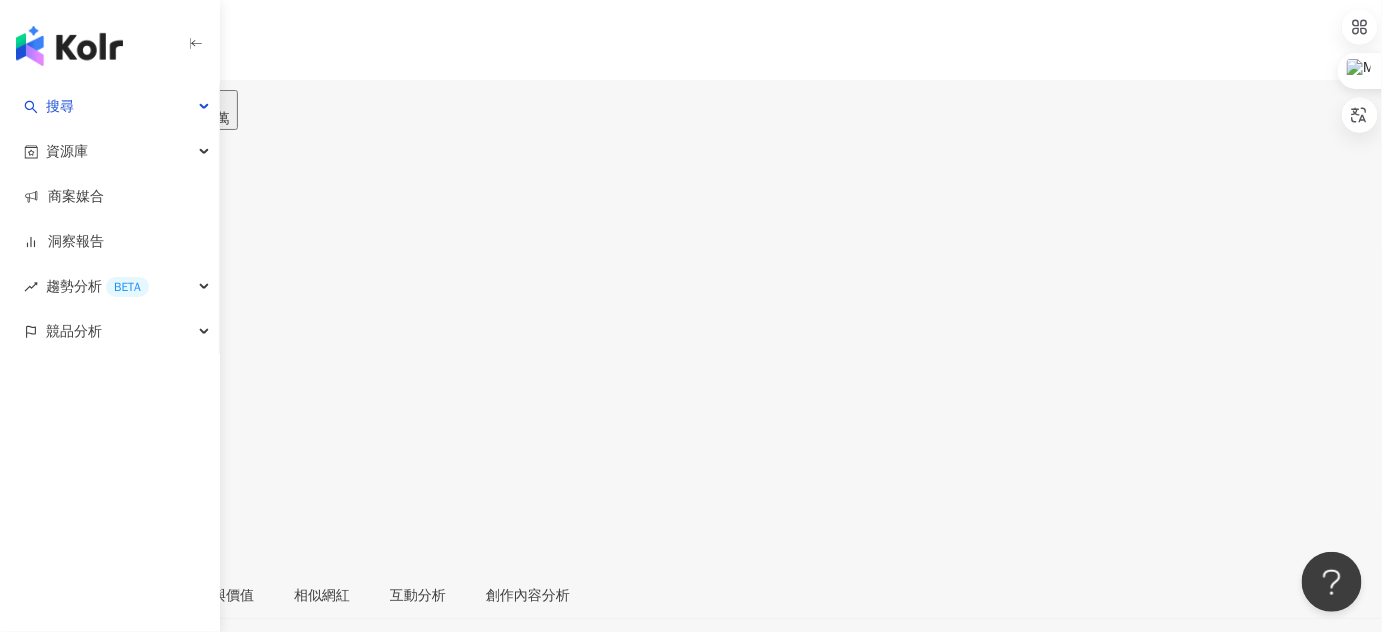 click at bounding box center [78, 125] 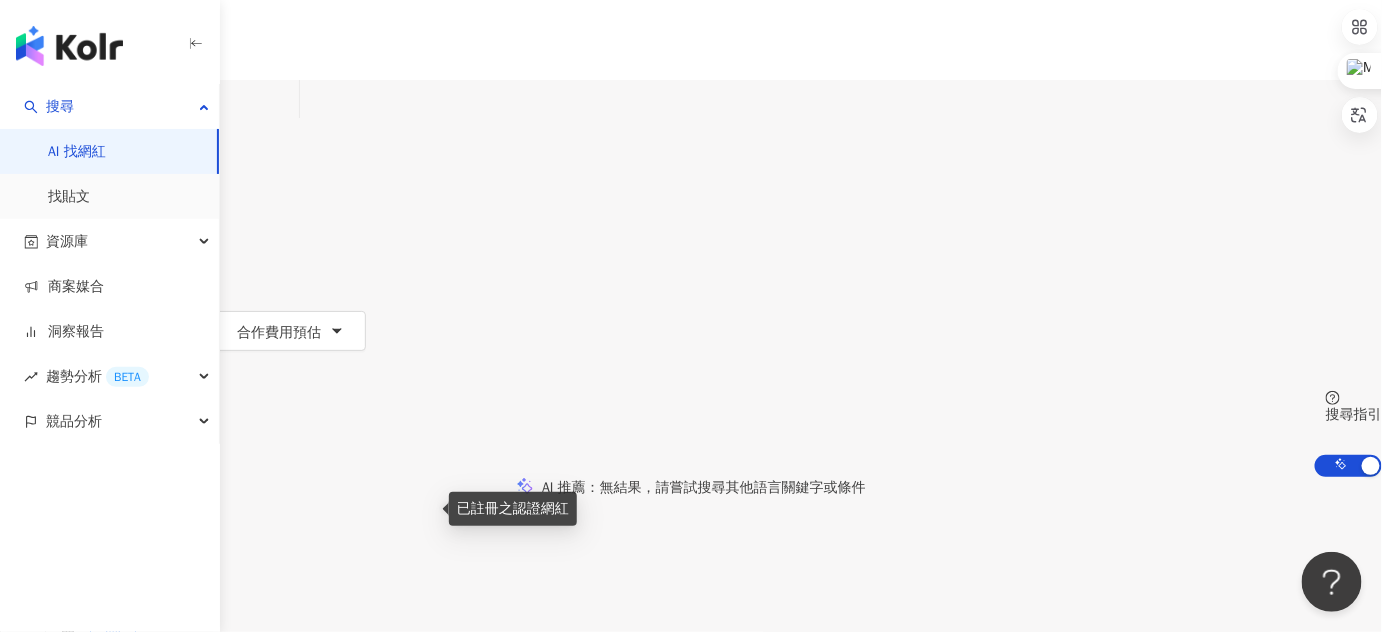 click 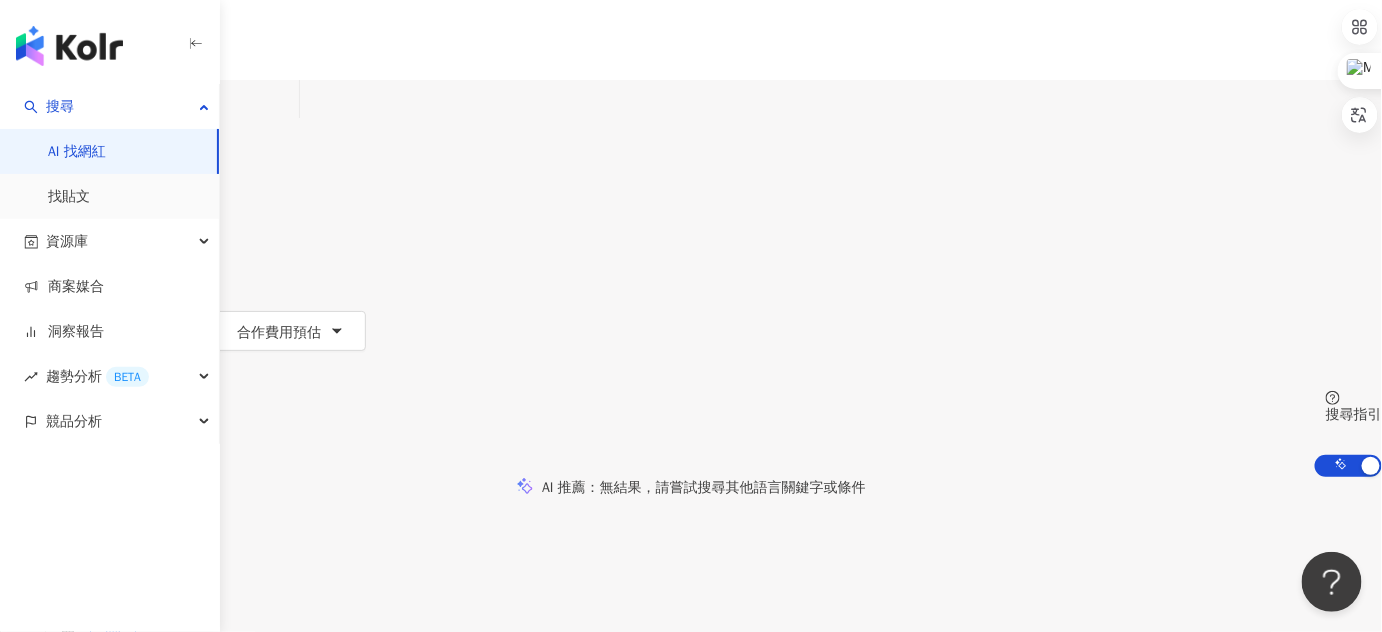 click on "**" at bounding box center [210, 99] 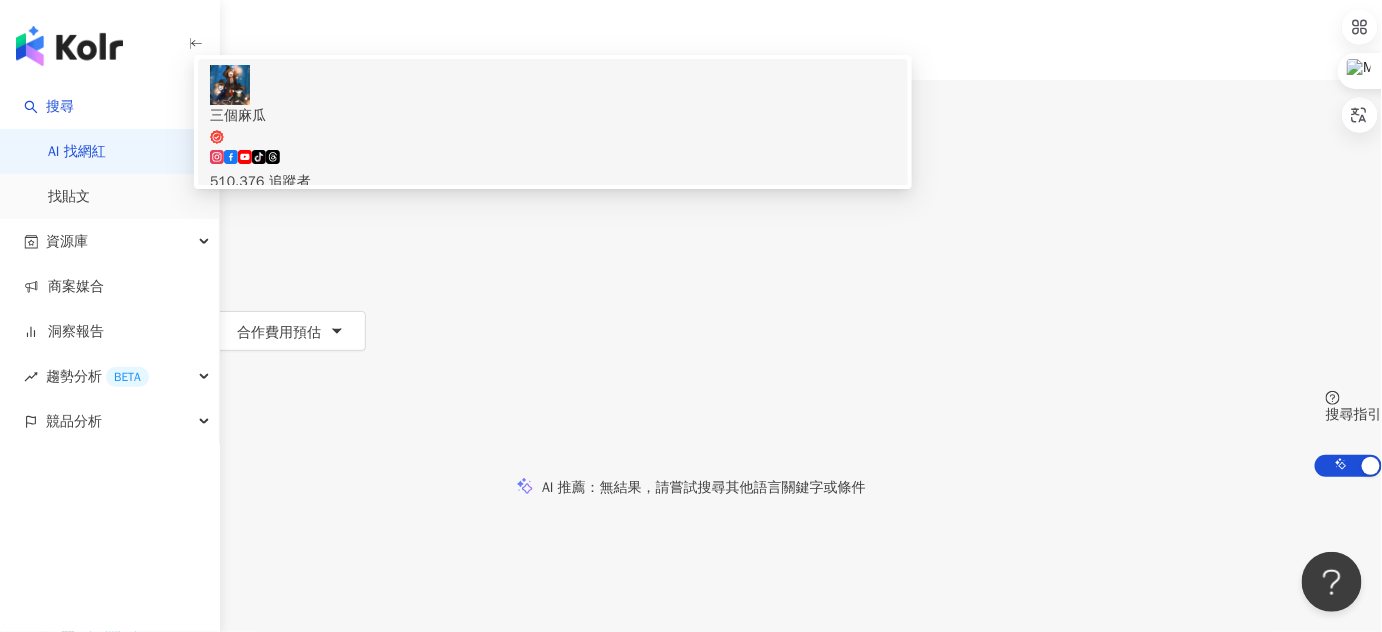 click on "510,376   追蹤者" at bounding box center [553, 182] 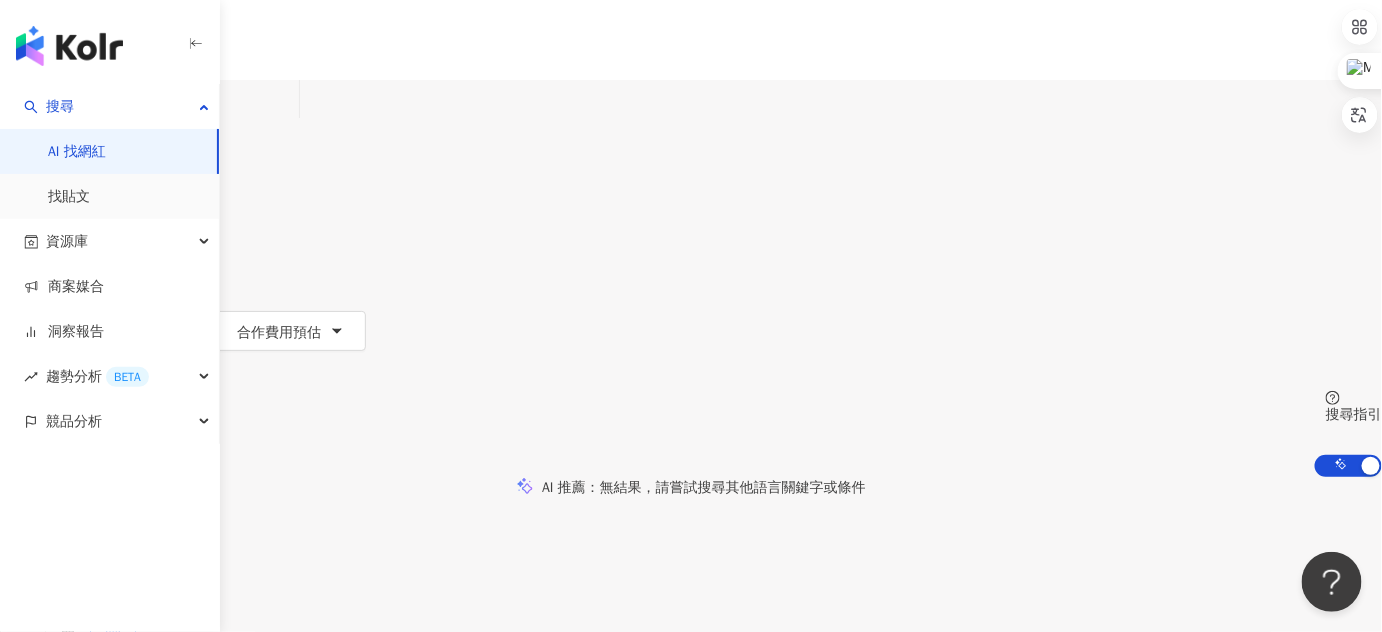 click at bounding box center (210, 99) 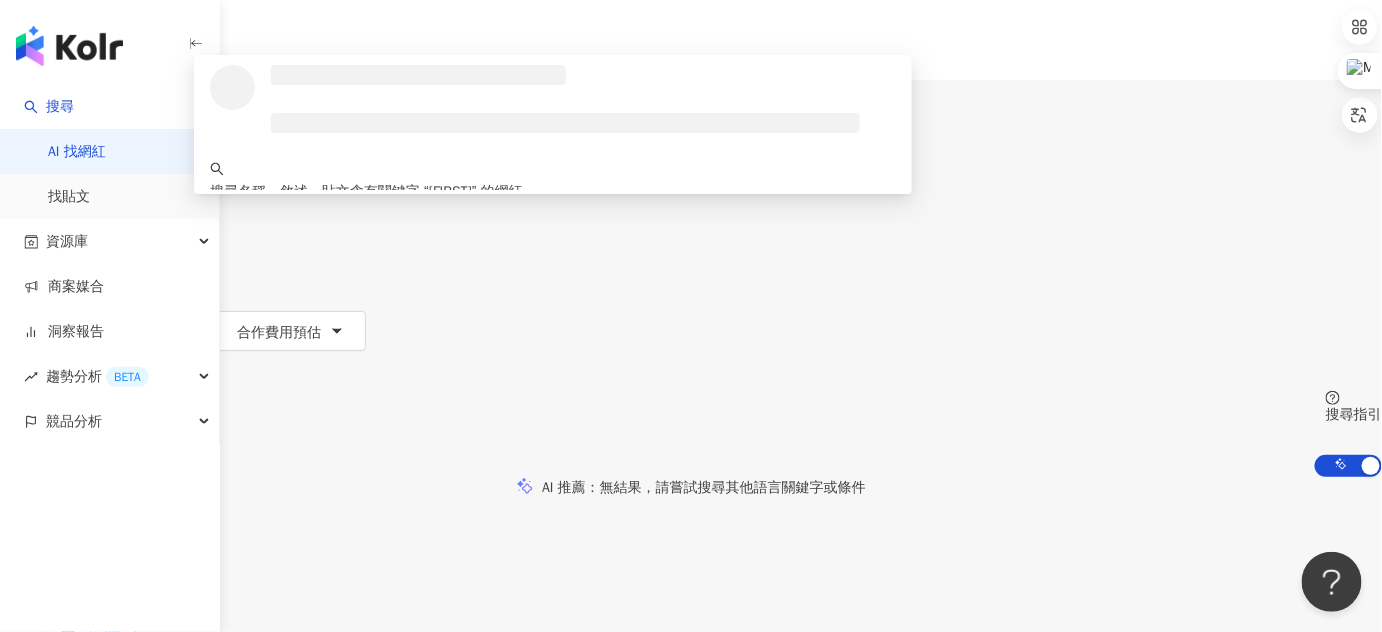 type on "***" 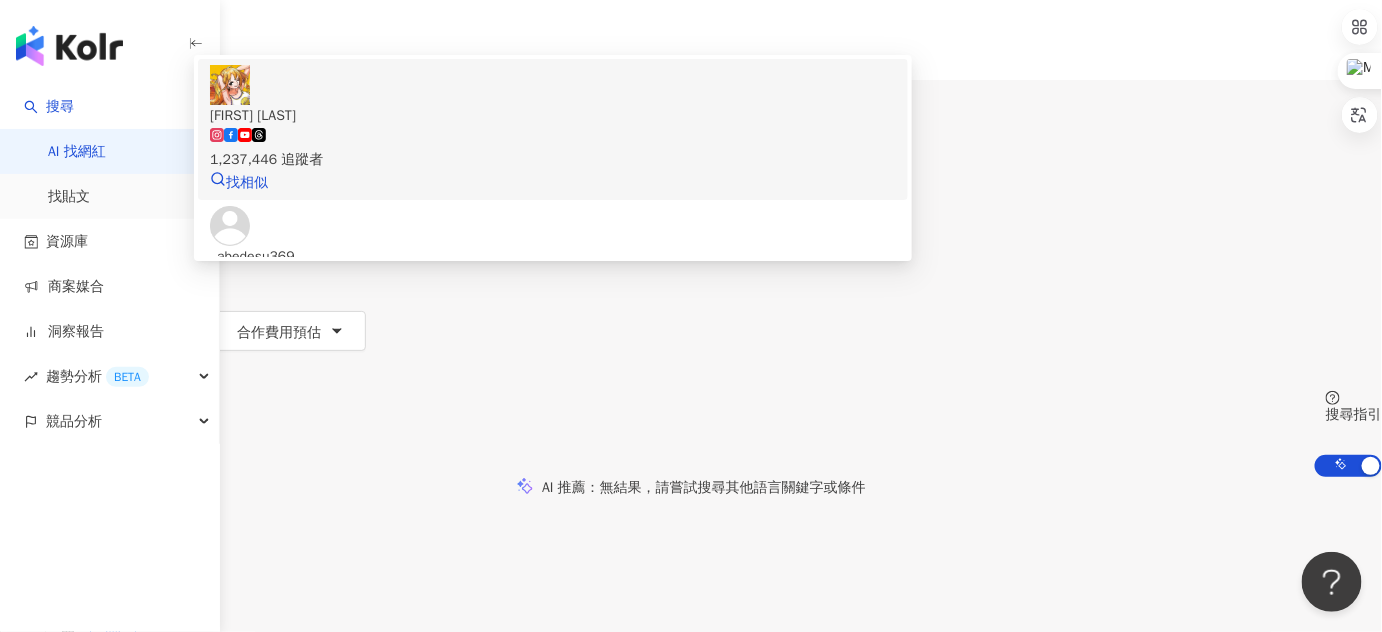 click on "阿部瑪利亞 Maria Abe" at bounding box center [553, 116] 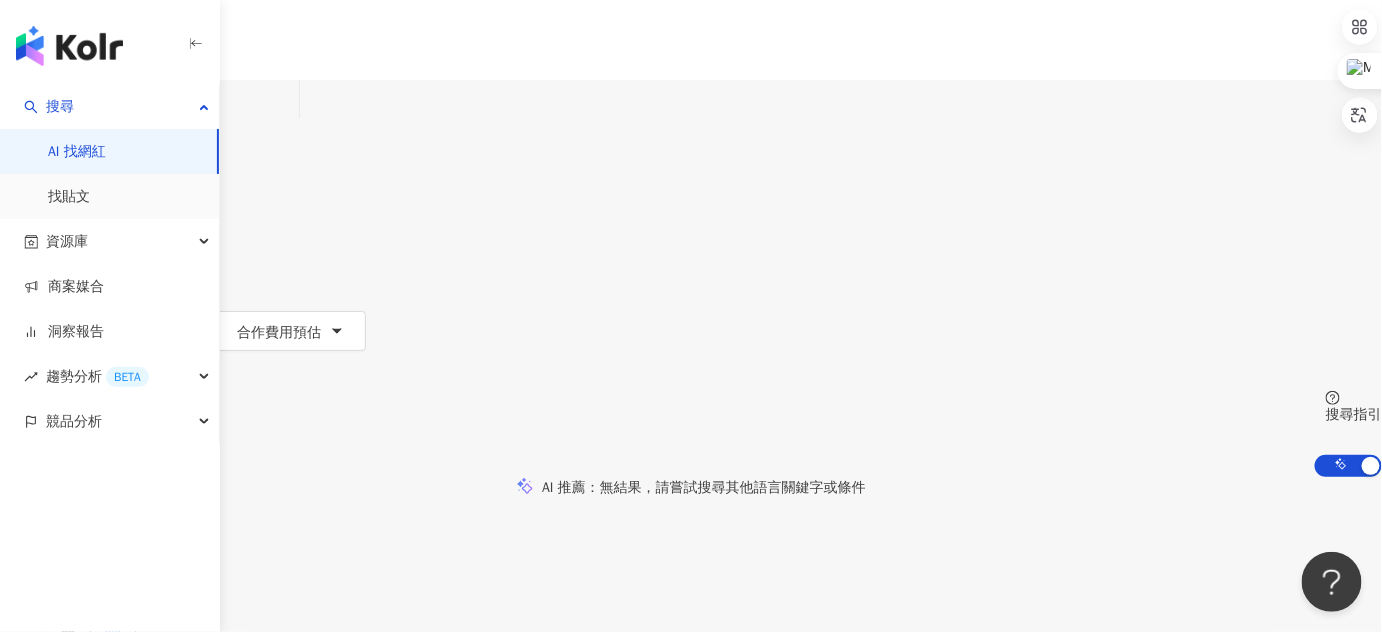 click at bounding box center (210, 99) 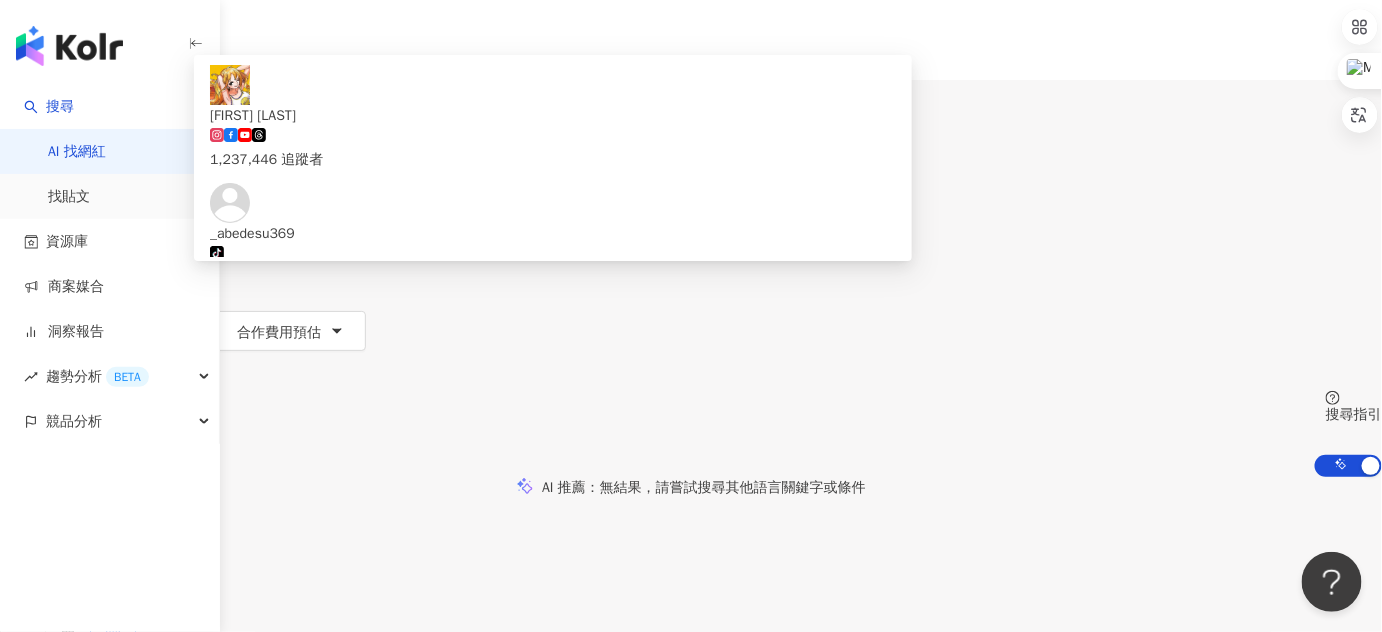 type on "****" 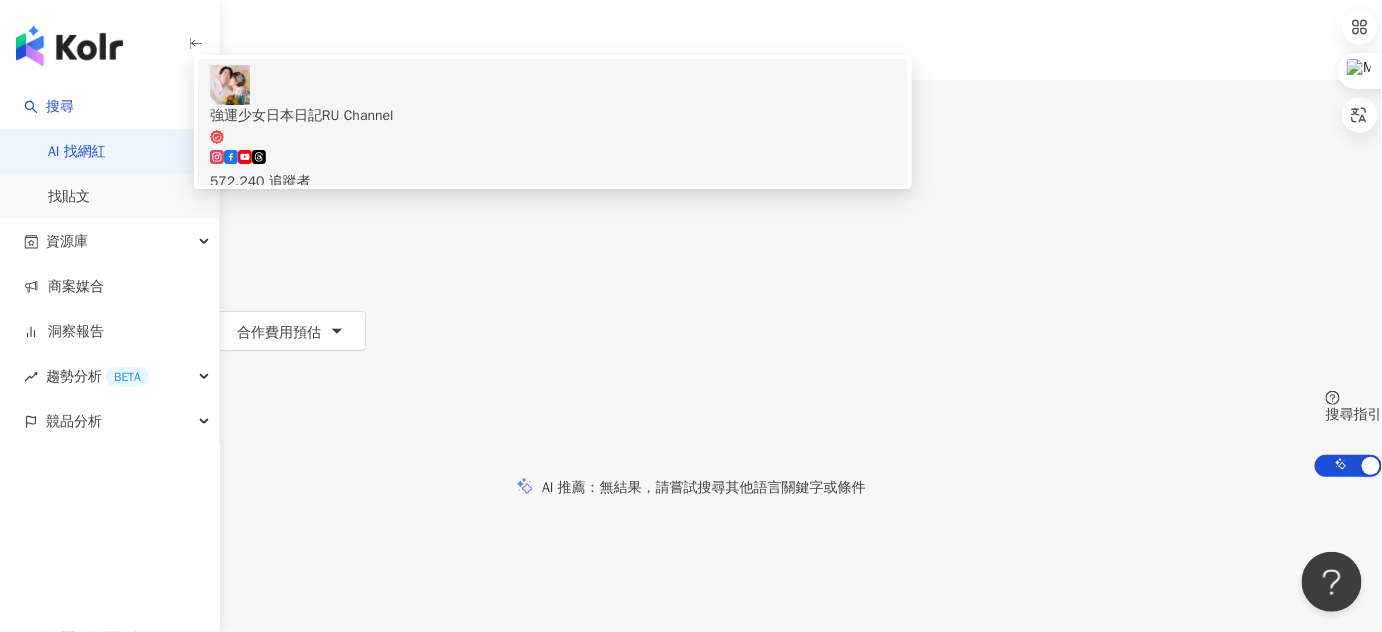 click on "572,240   追蹤者" at bounding box center [553, 182] 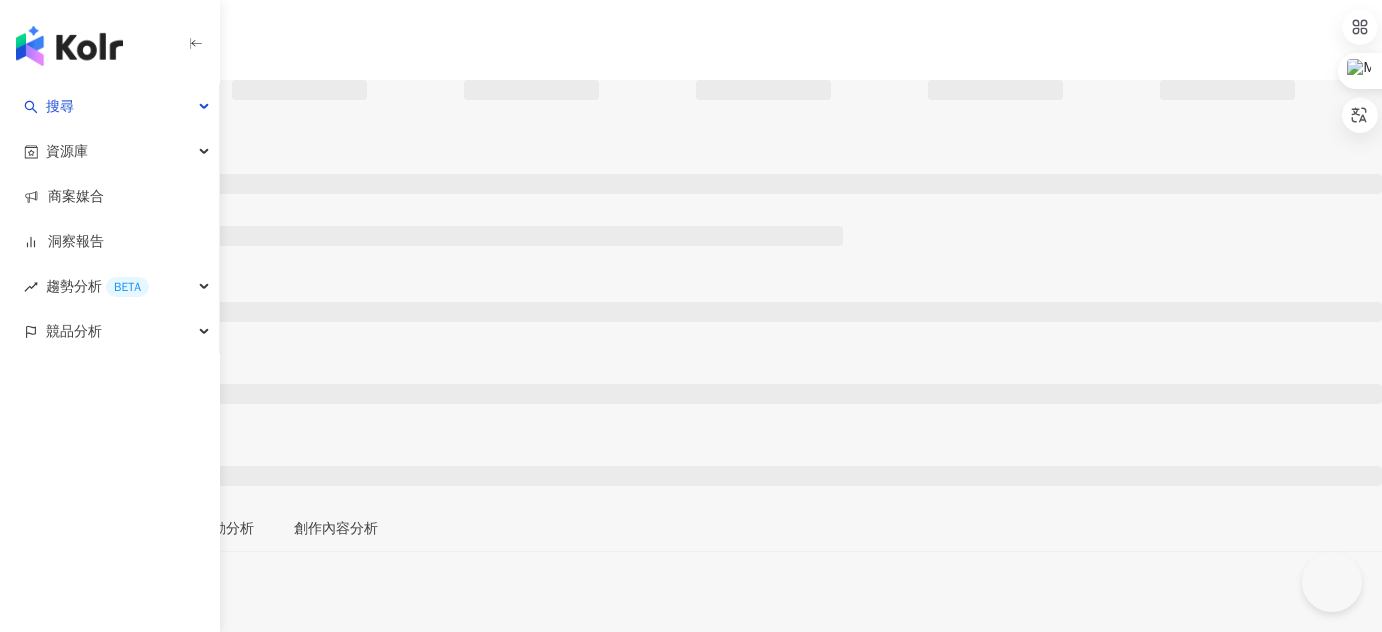 scroll, scrollTop: 0, scrollLeft: 0, axis: both 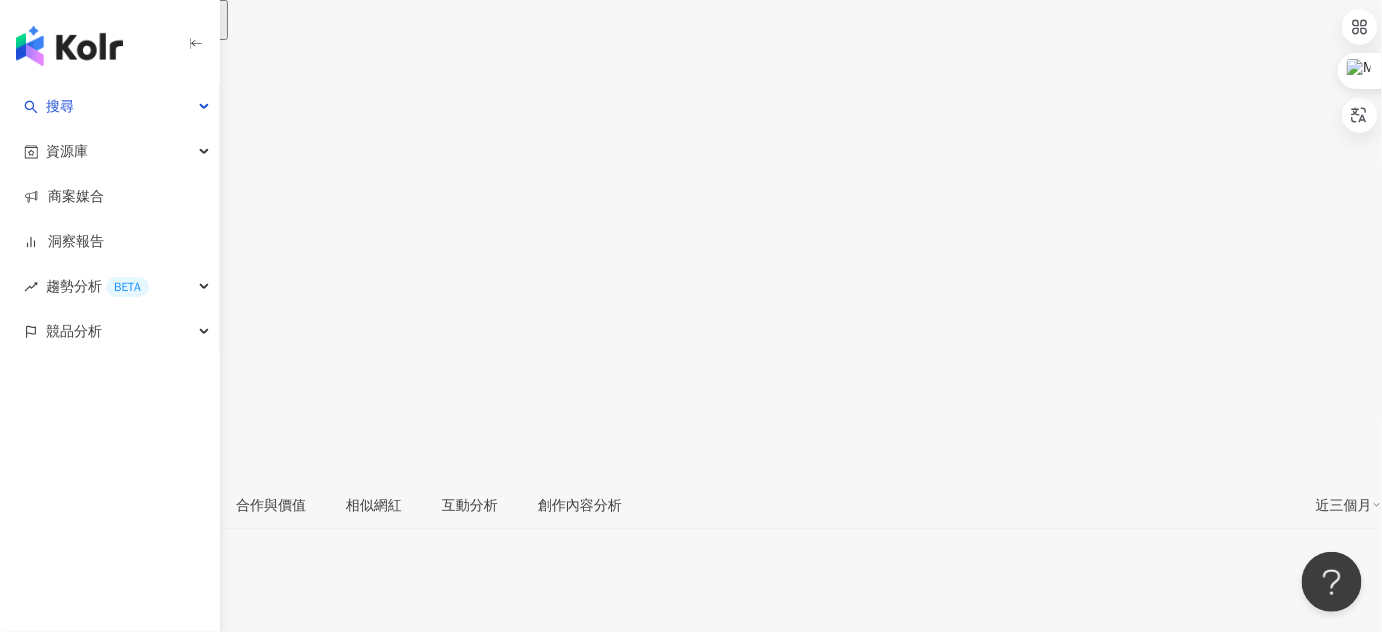 click 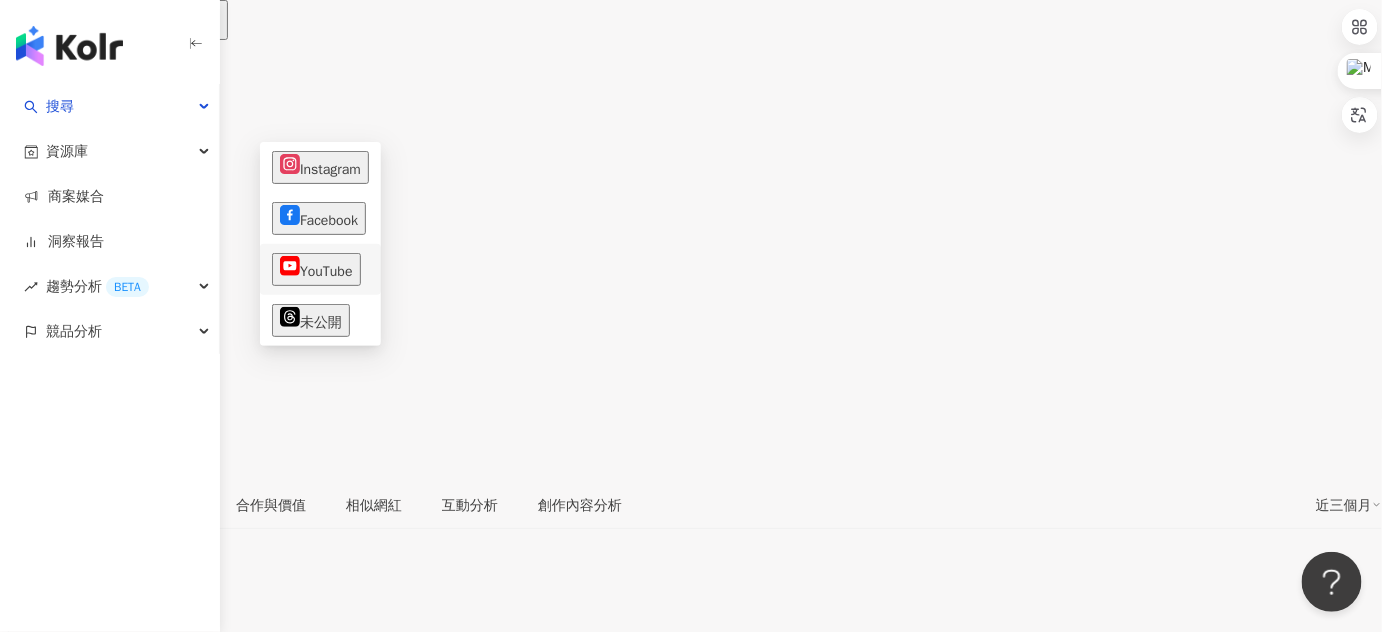click on "YouTube" at bounding box center (320, 269) 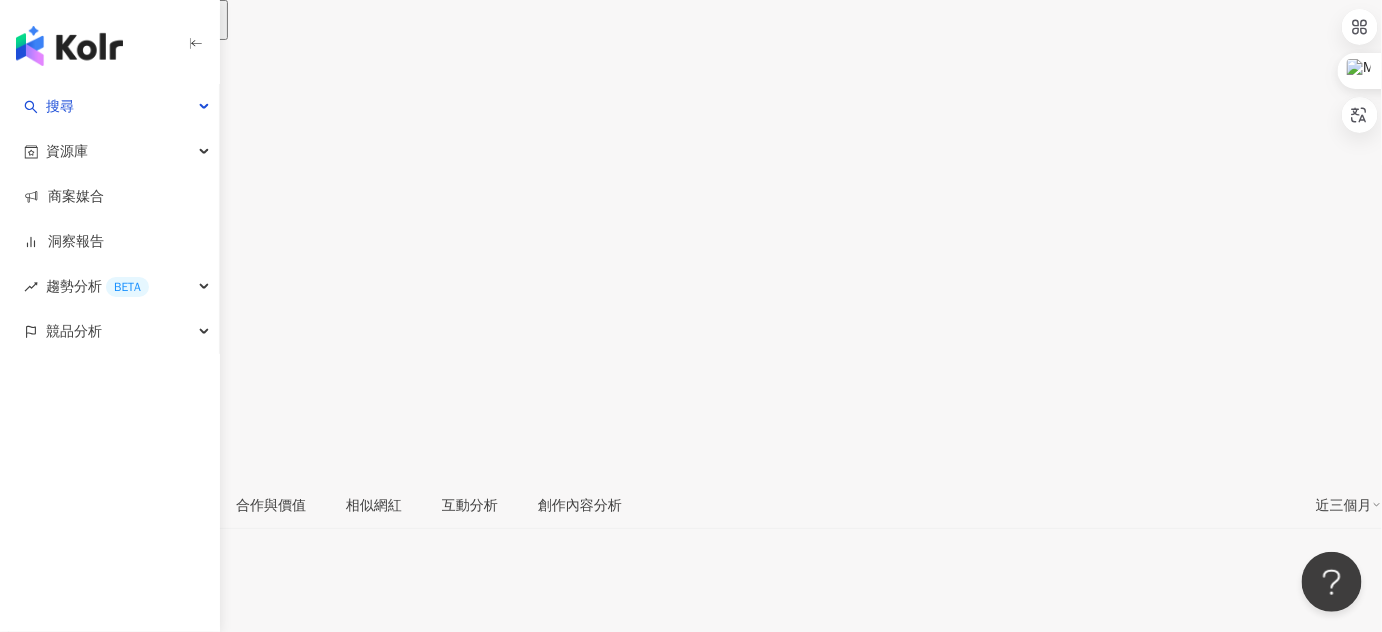 click 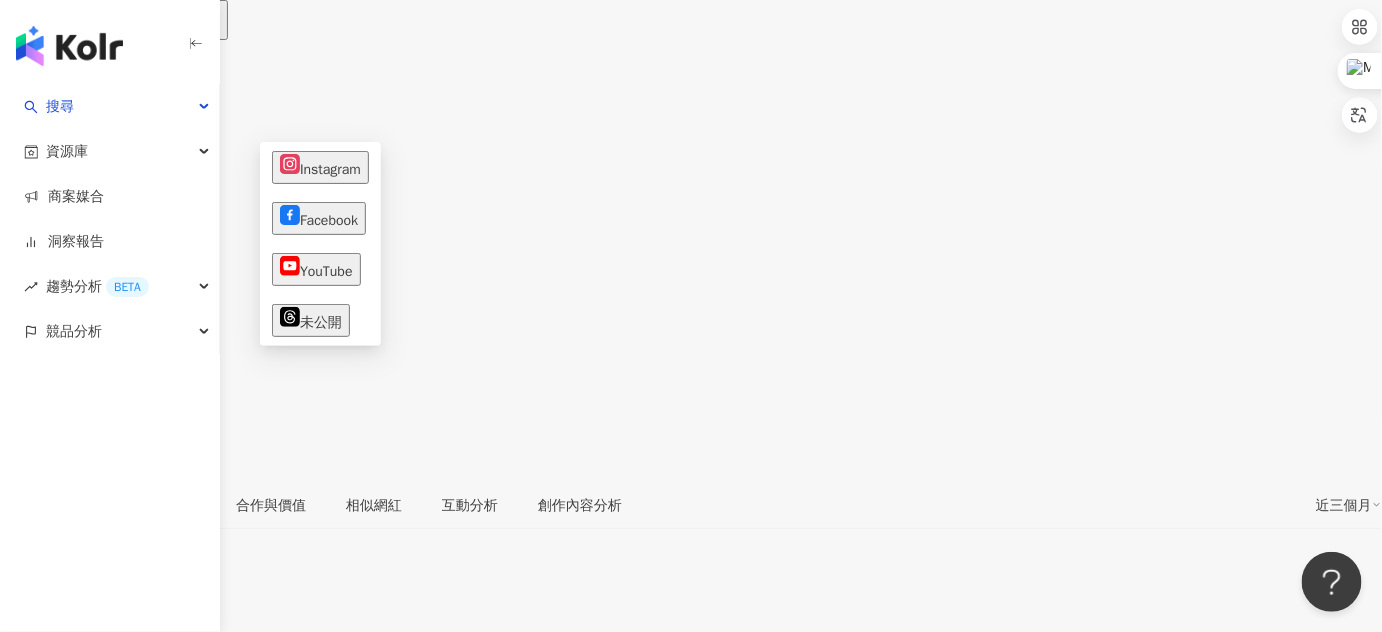 click on "總覽 最後更新日期：2025/7/14 解鎖最新數據 近三個月" at bounding box center [691, 601] 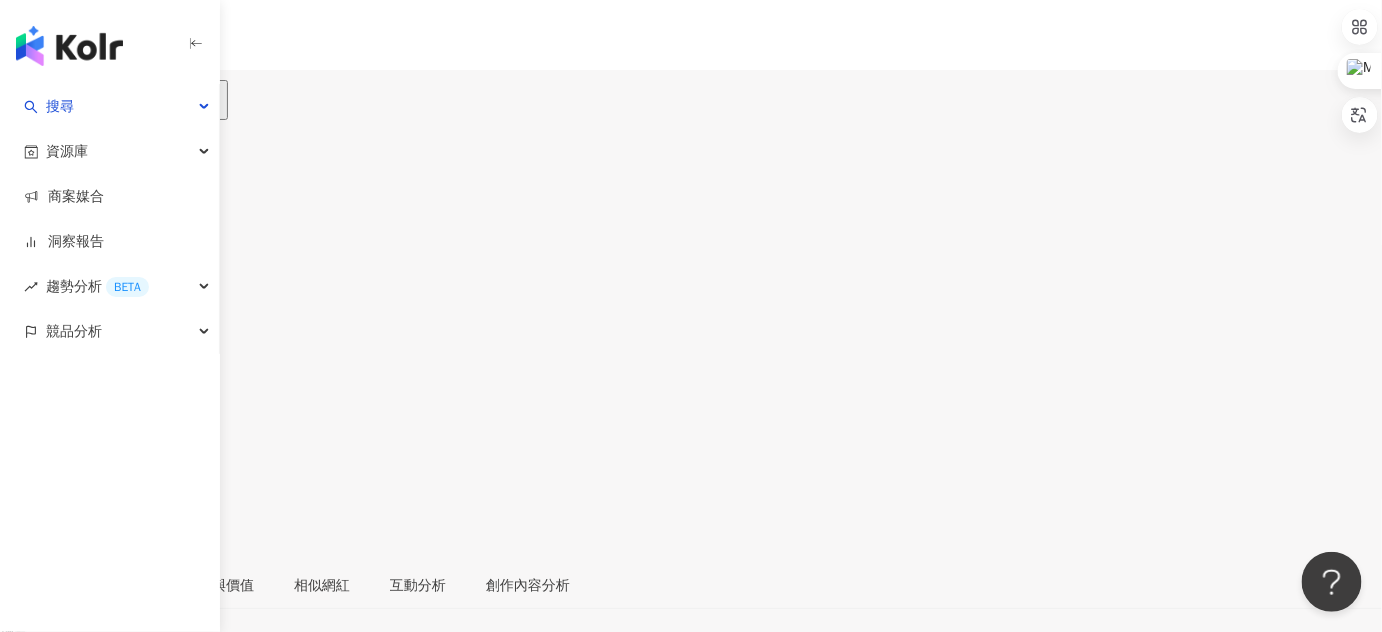 scroll, scrollTop: 0, scrollLeft: 0, axis: both 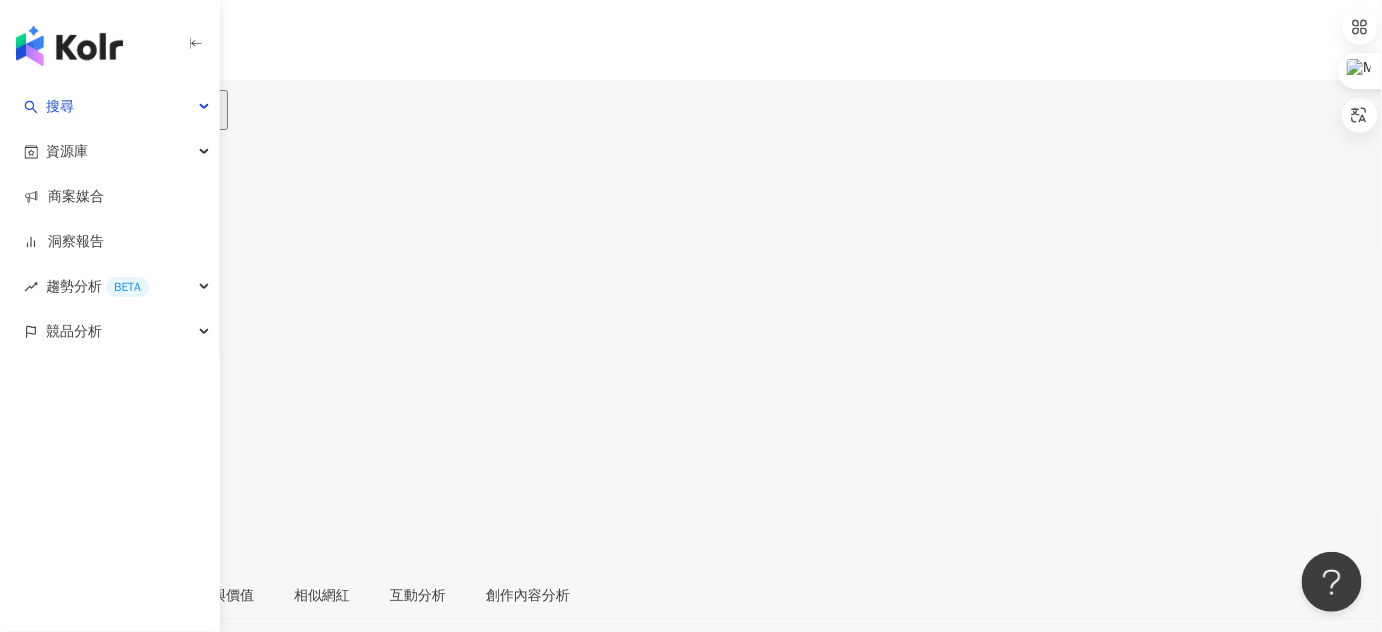 click on "30.7萬" at bounding box center [139, 119] 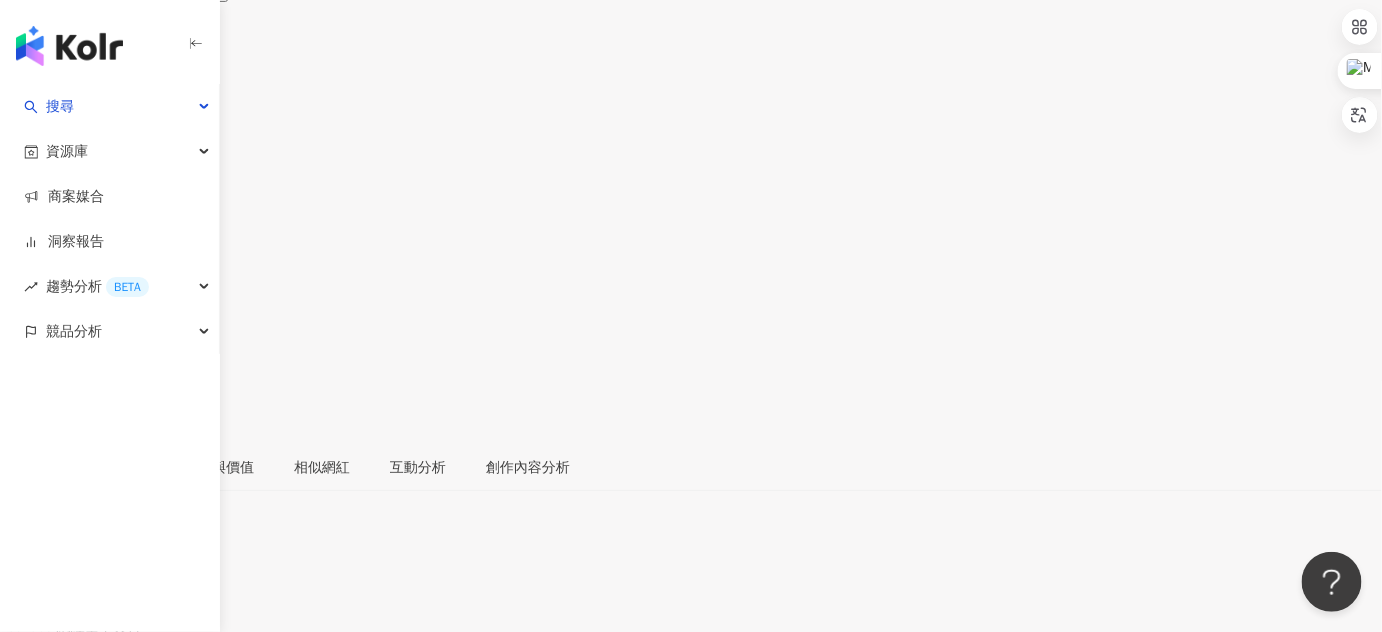 scroll, scrollTop: 181, scrollLeft: 0, axis: vertical 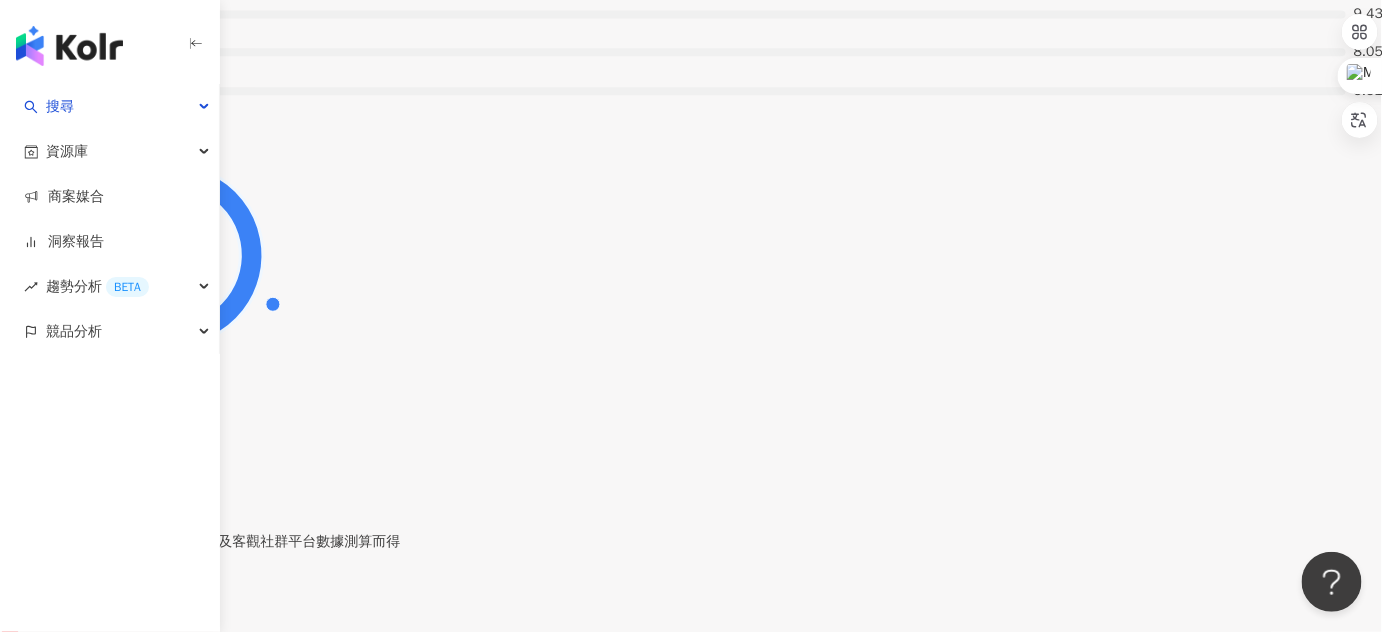 click 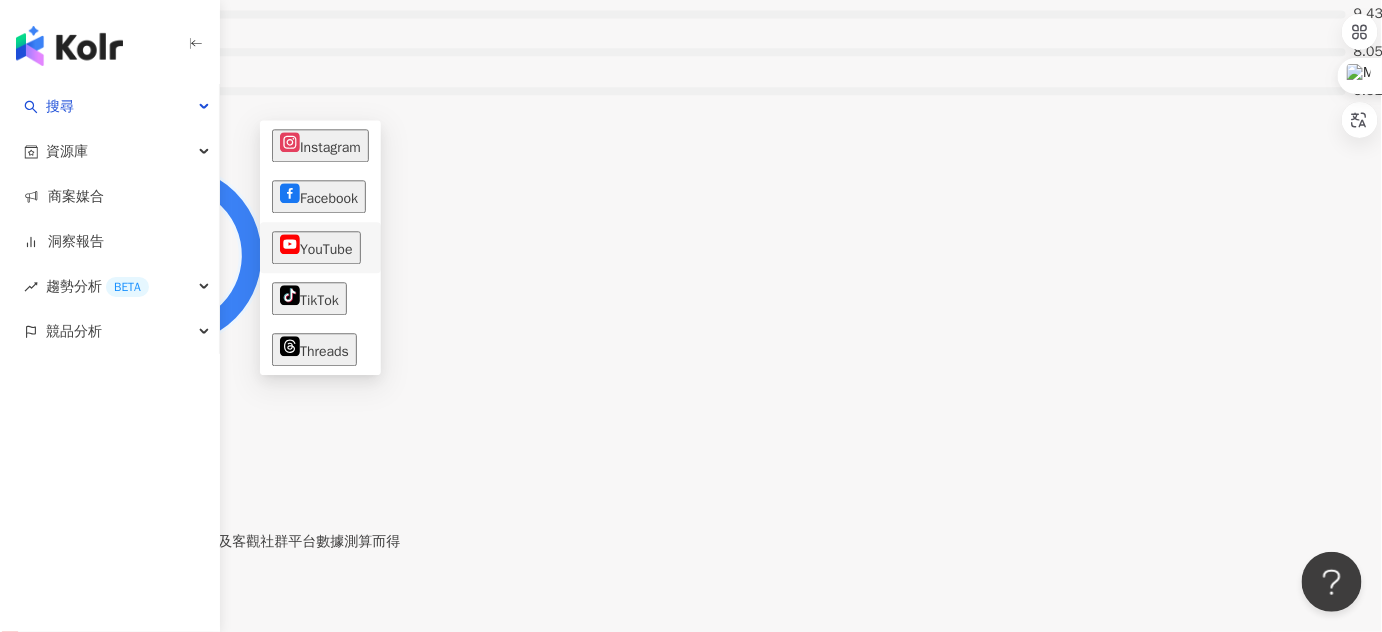 click on "YouTube" at bounding box center (316, 247) 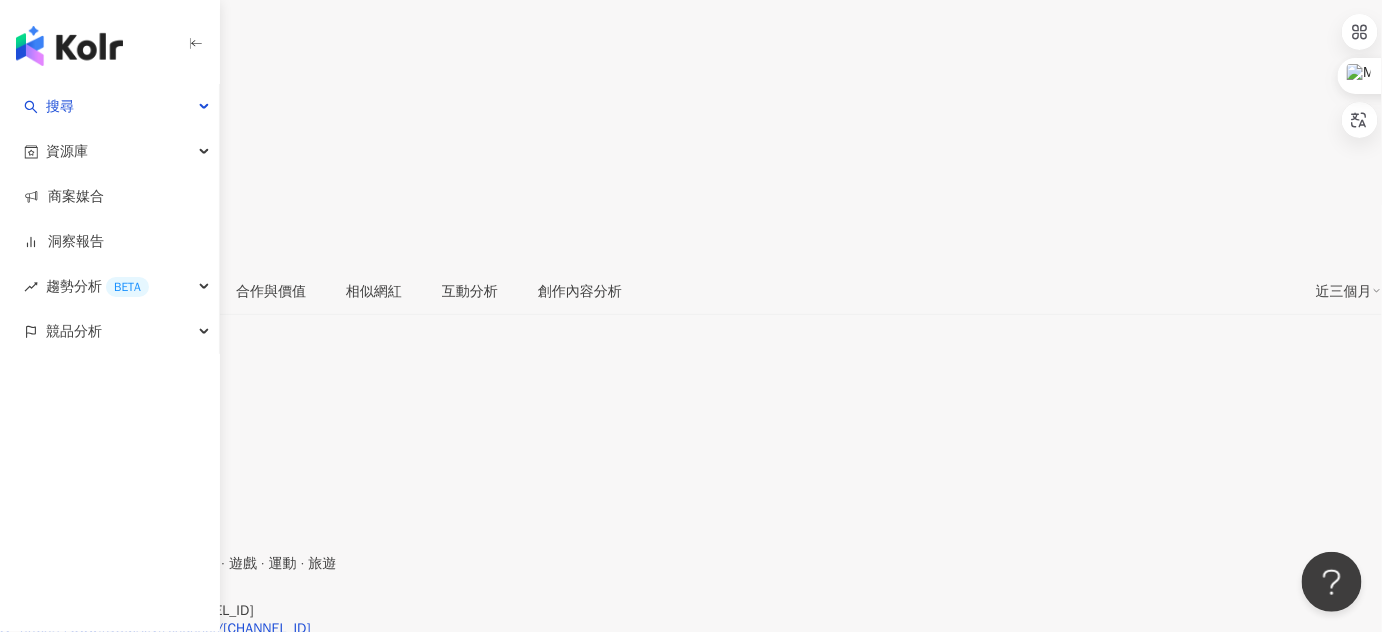 scroll, scrollTop: 272, scrollLeft: 0, axis: vertical 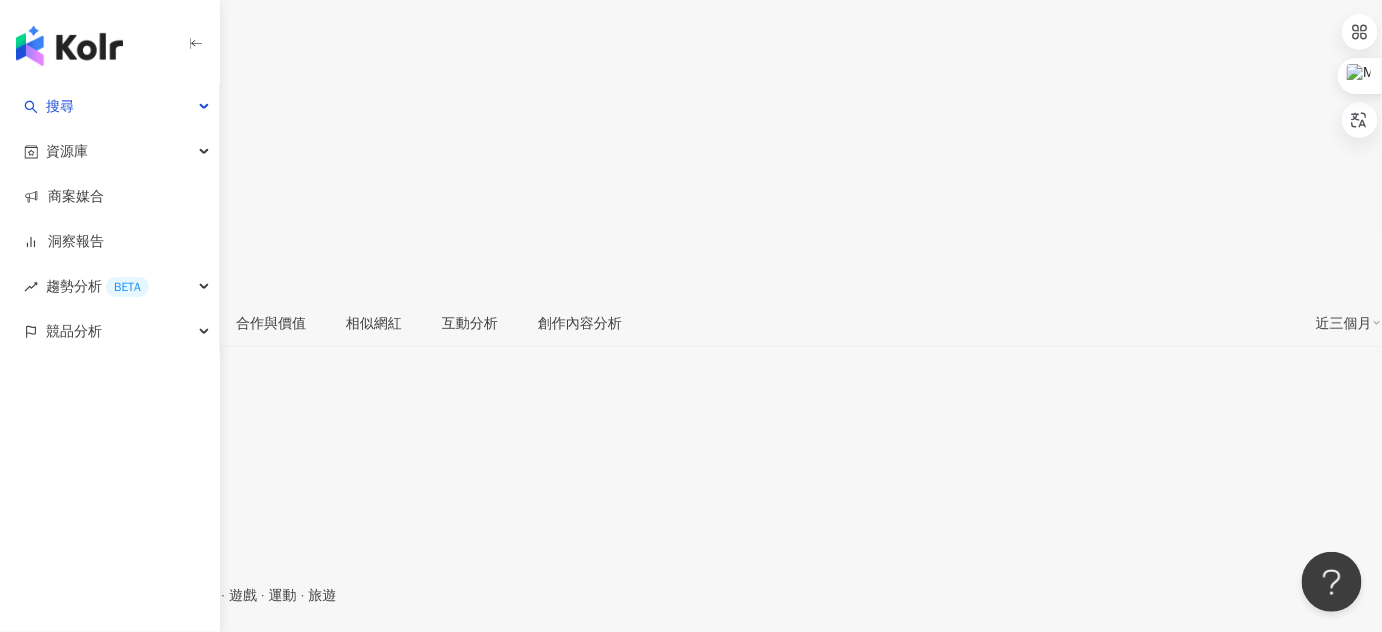 click on "https://www.[DOMAIN]/channel/[CHANNEL_ID]" at bounding box center [165, 661] 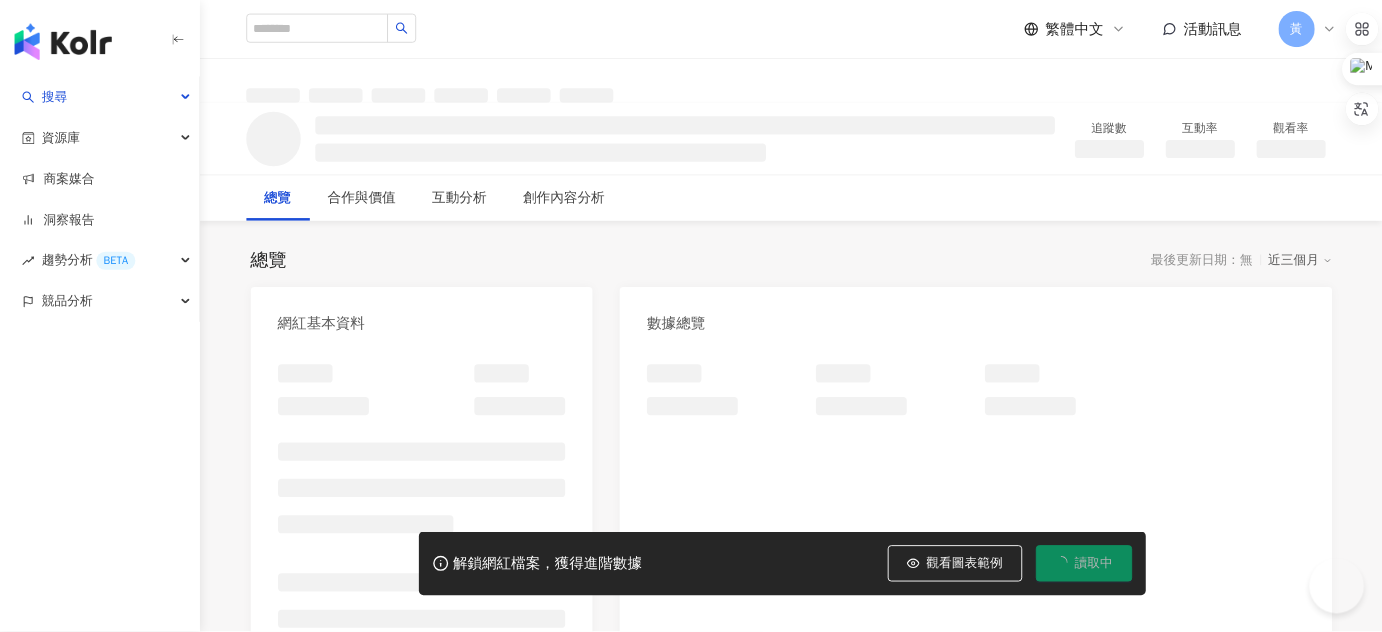 scroll, scrollTop: 0, scrollLeft: 0, axis: both 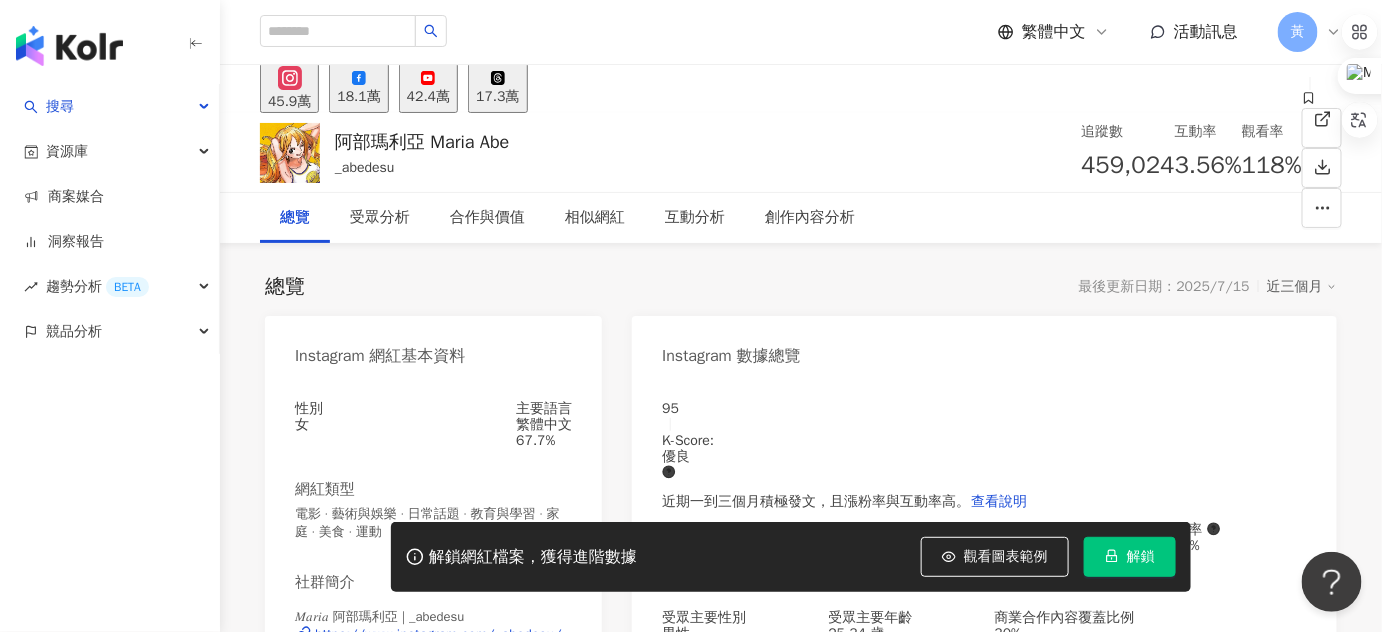 click on "解鎖" at bounding box center (1141, 557) 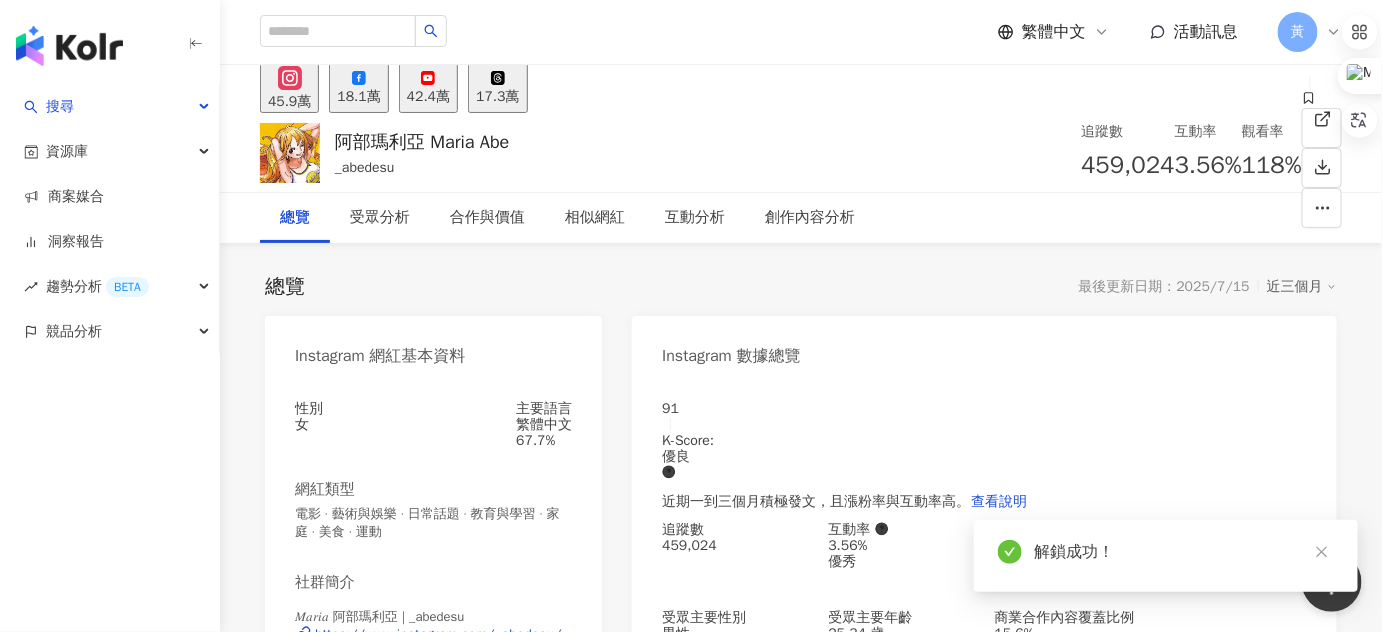 click on "42.4萬" at bounding box center (428, 88) 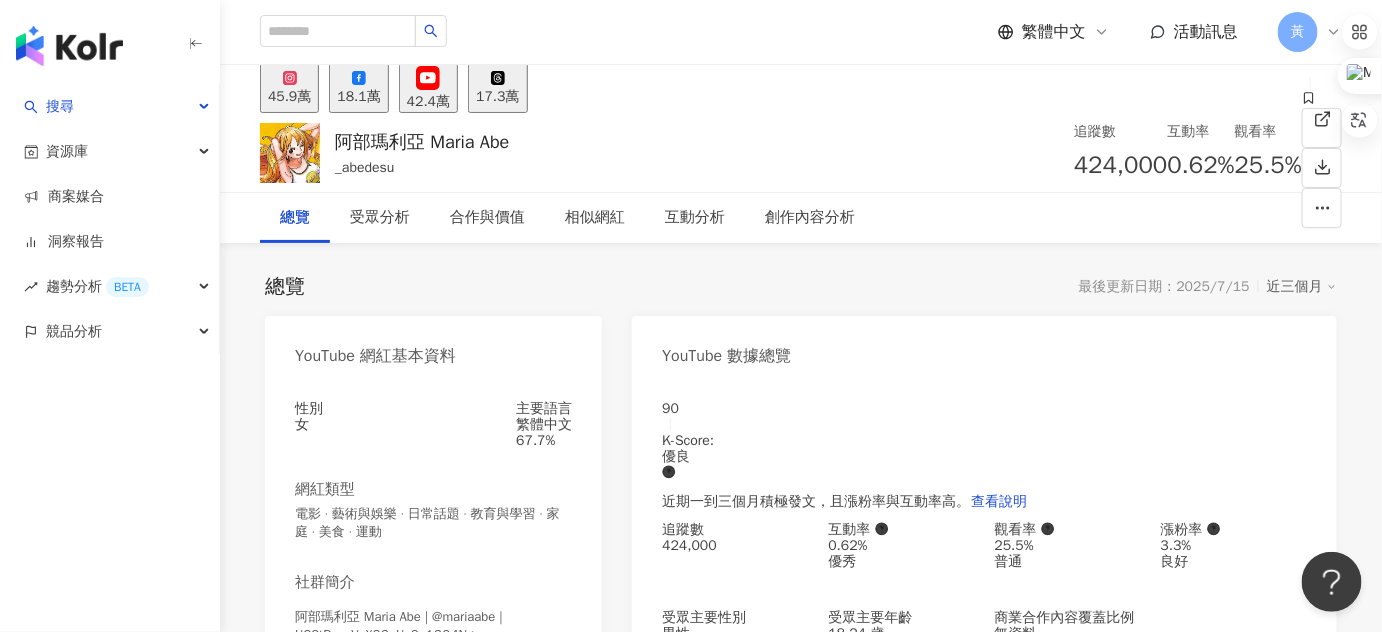 drag, startPoint x: 776, startPoint y: 303, endPoint x: 765, endPoint y: 320, distance: 20.248457 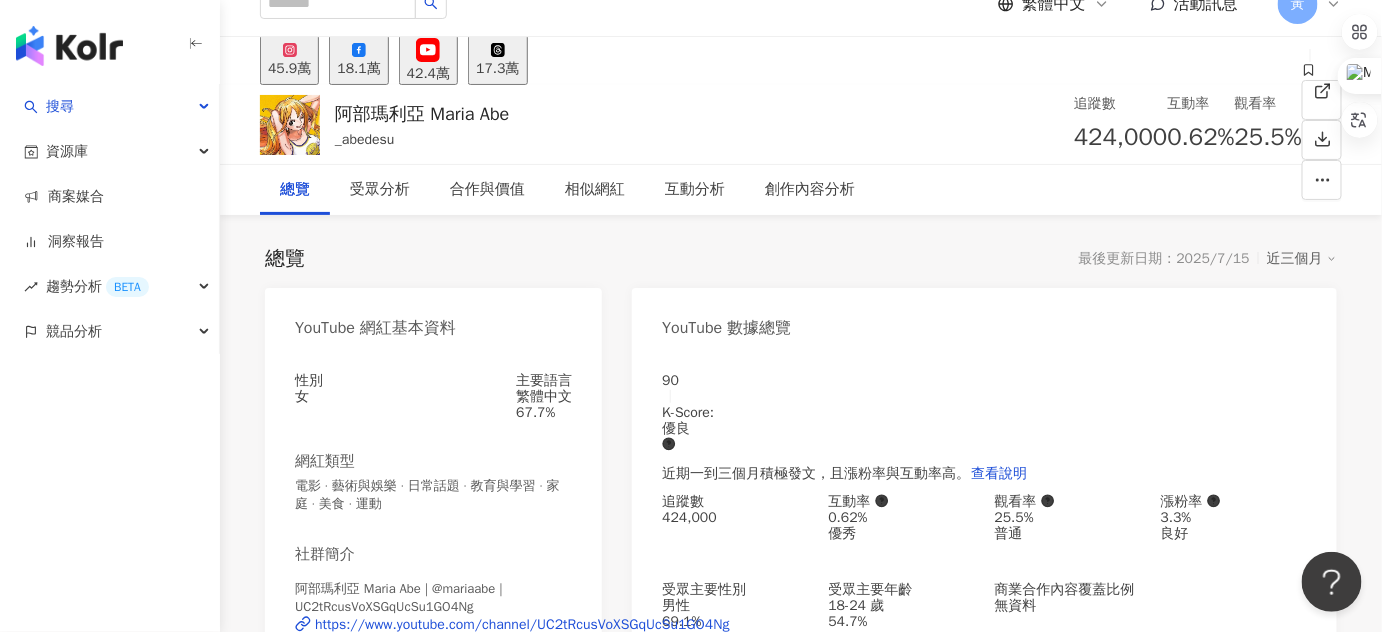 scroll, scrollTop: 178, scrollLeft: 0, axis: vertical 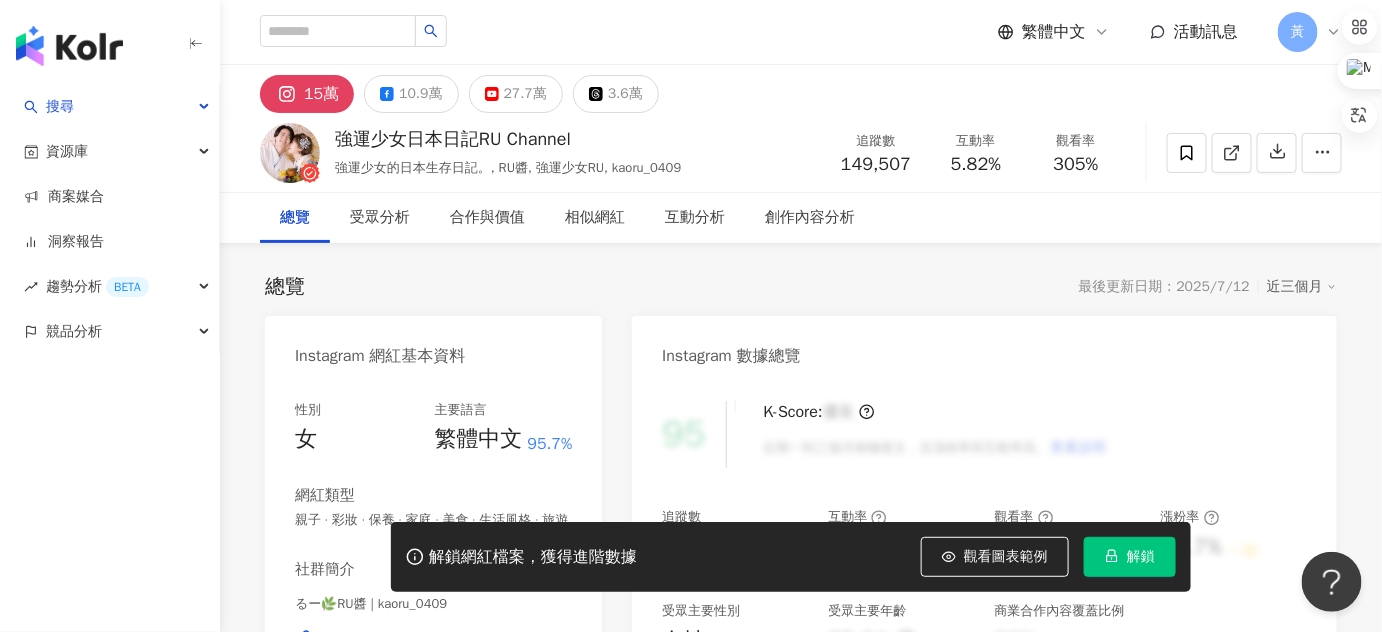 click on "解鎖" at bounding box center (1141, 557) 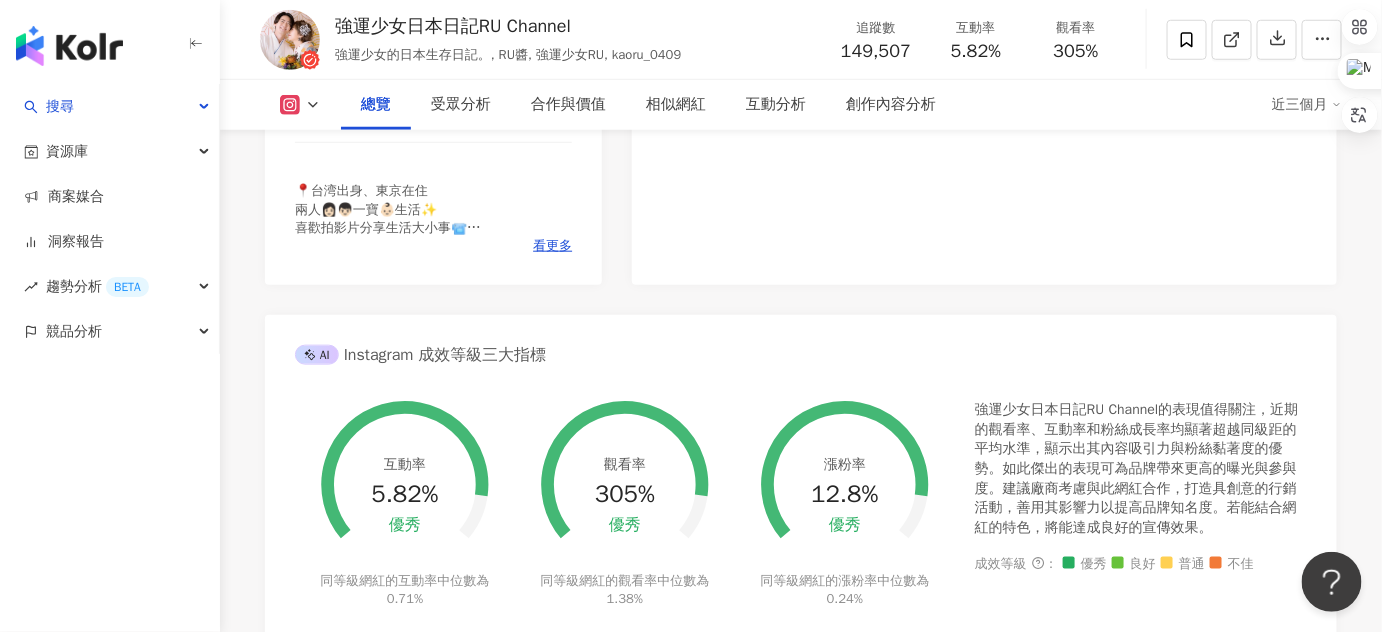 scroll, scrollTop: 272, scrollLeft: 0, axis: vertical 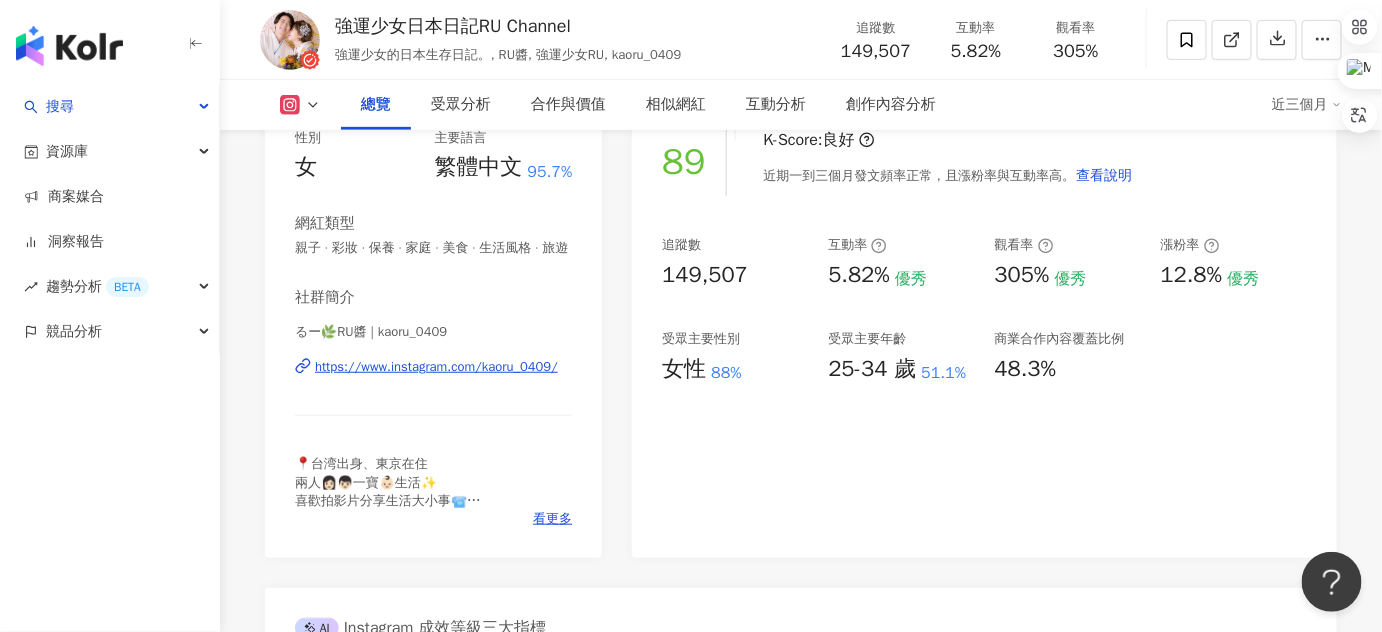 click 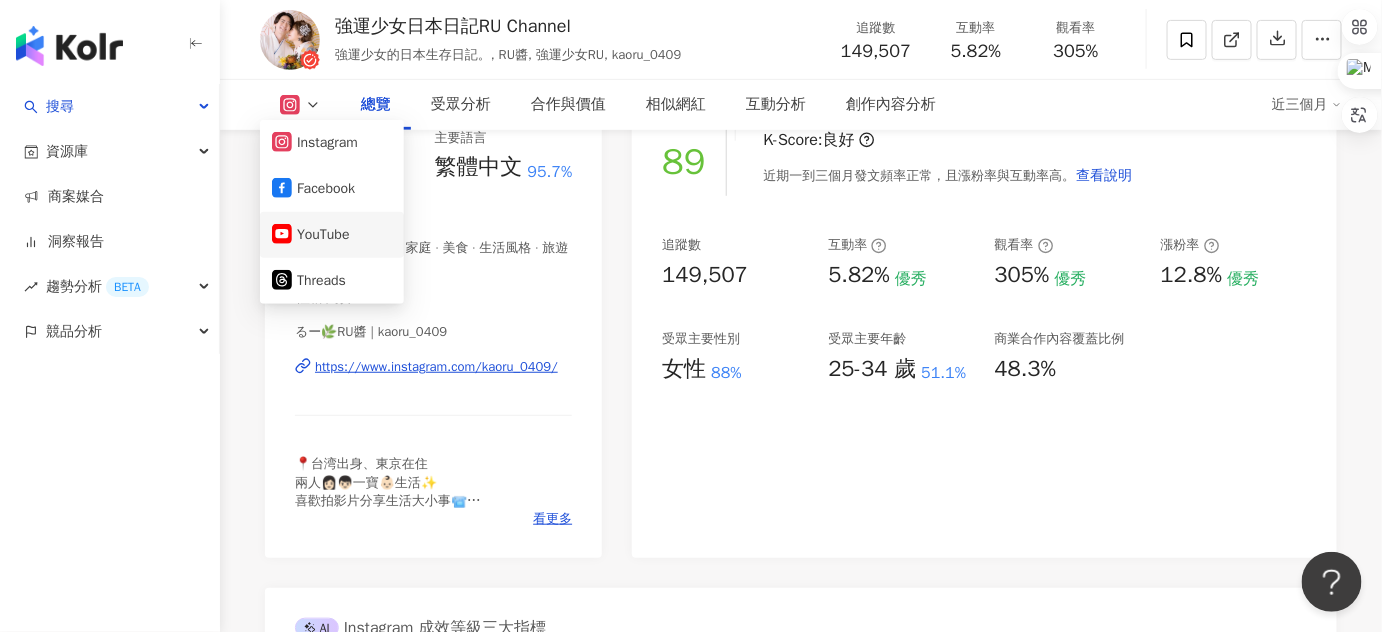 click on "YouTube" at bounding box center [332, 235] 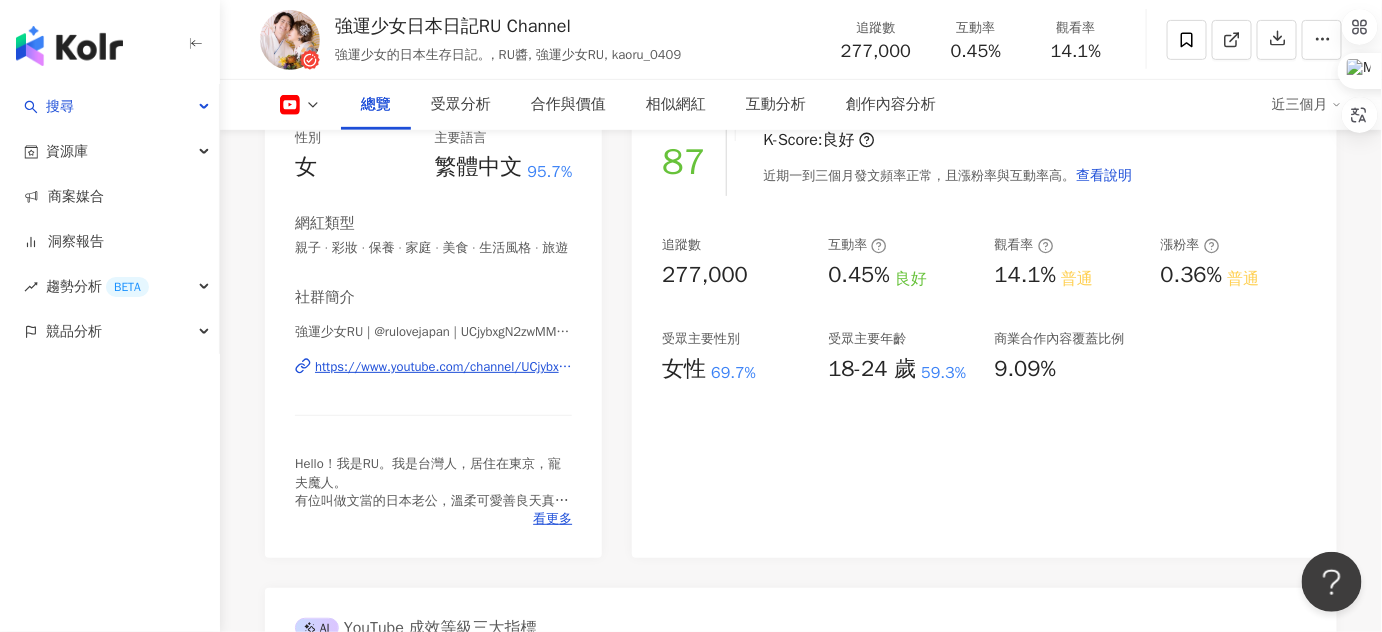drag, startPoint x: 394, startPoint y: 386, endPoint x: 802, endPoint y: 412, distance: 408.8276 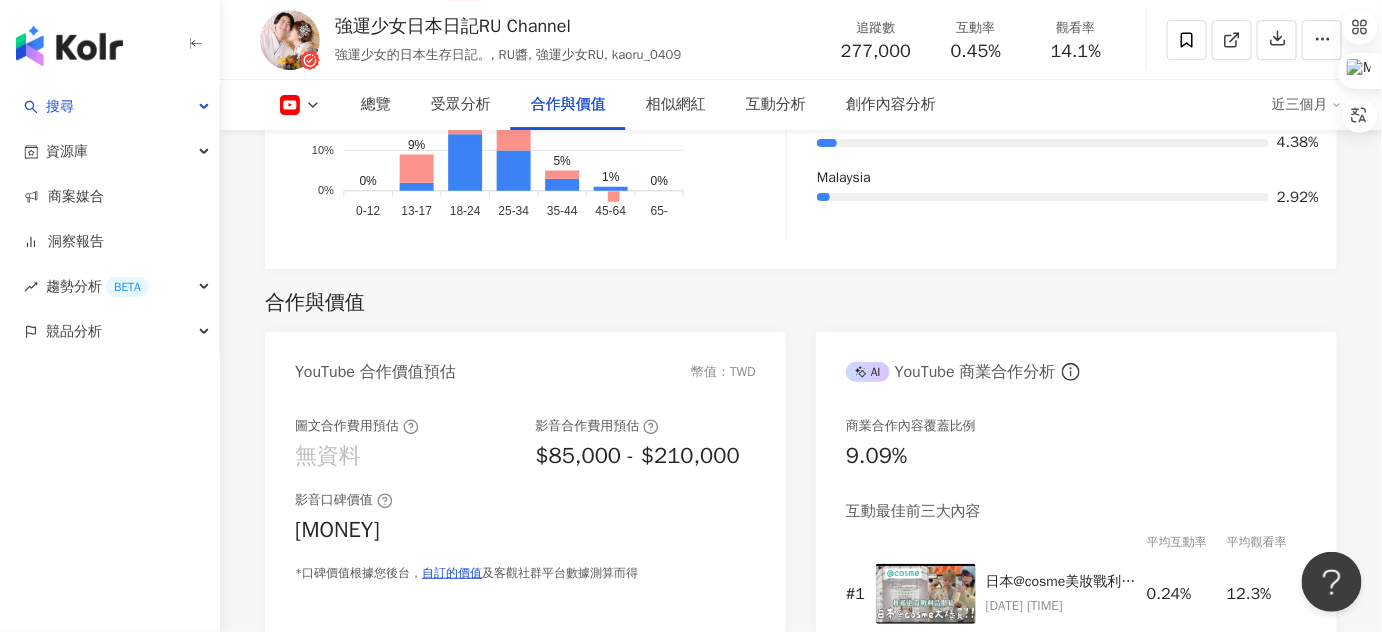 scroll, scrollTop: 1909, scrollLeft: 0, axis: vertical 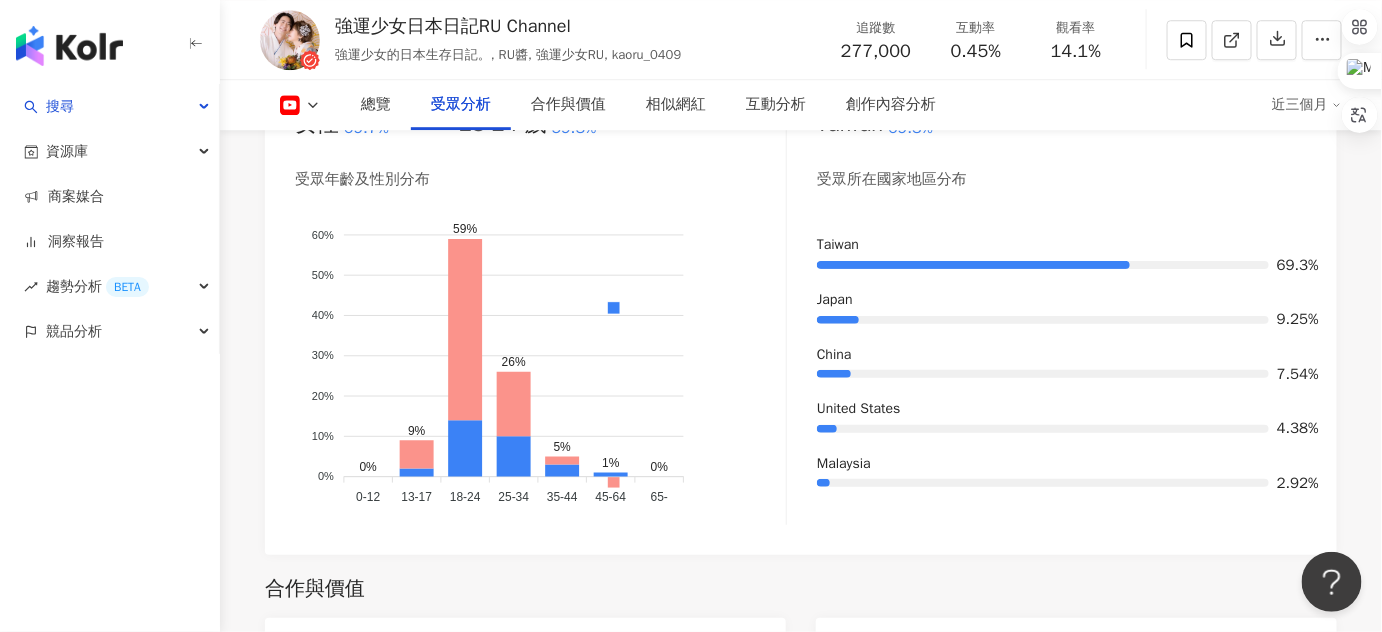 click 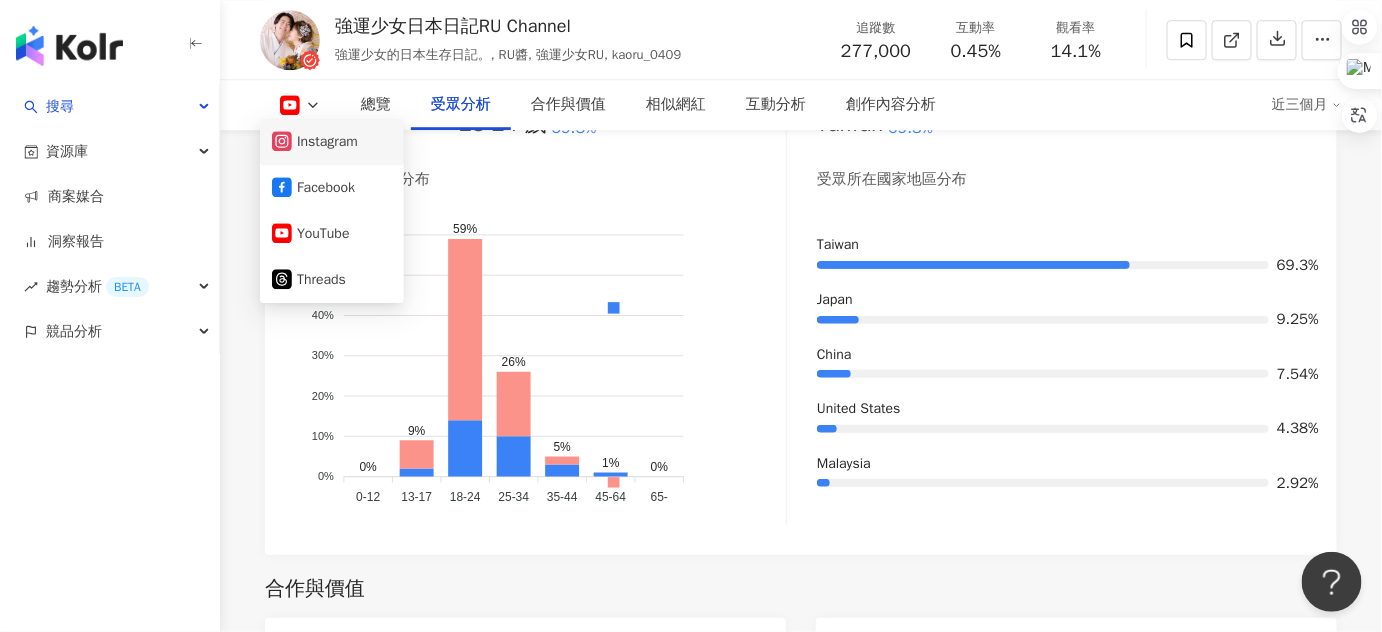 click on "Instagram" at bounding box center [332, 142] 